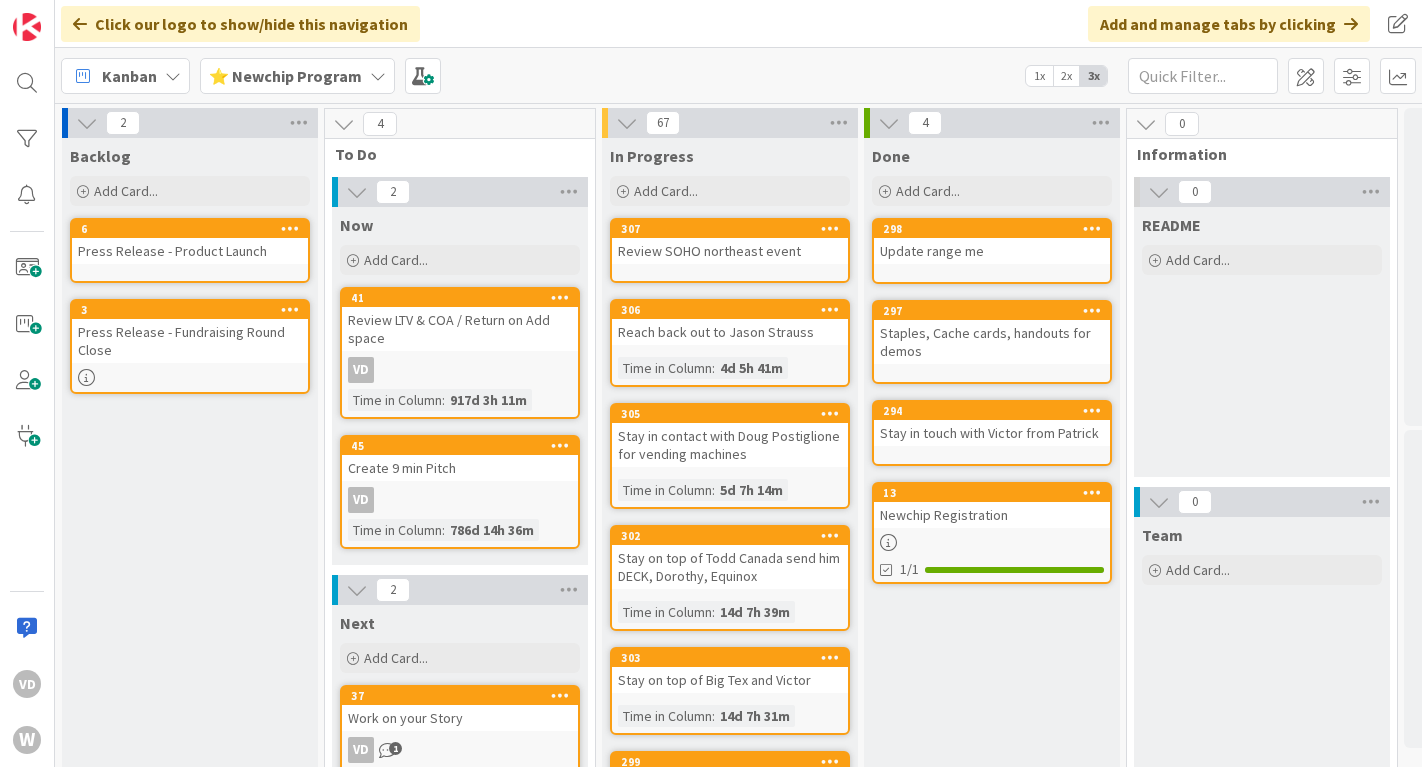 scroll, scrollTop: 0, scrollLeft: 0, axis: both 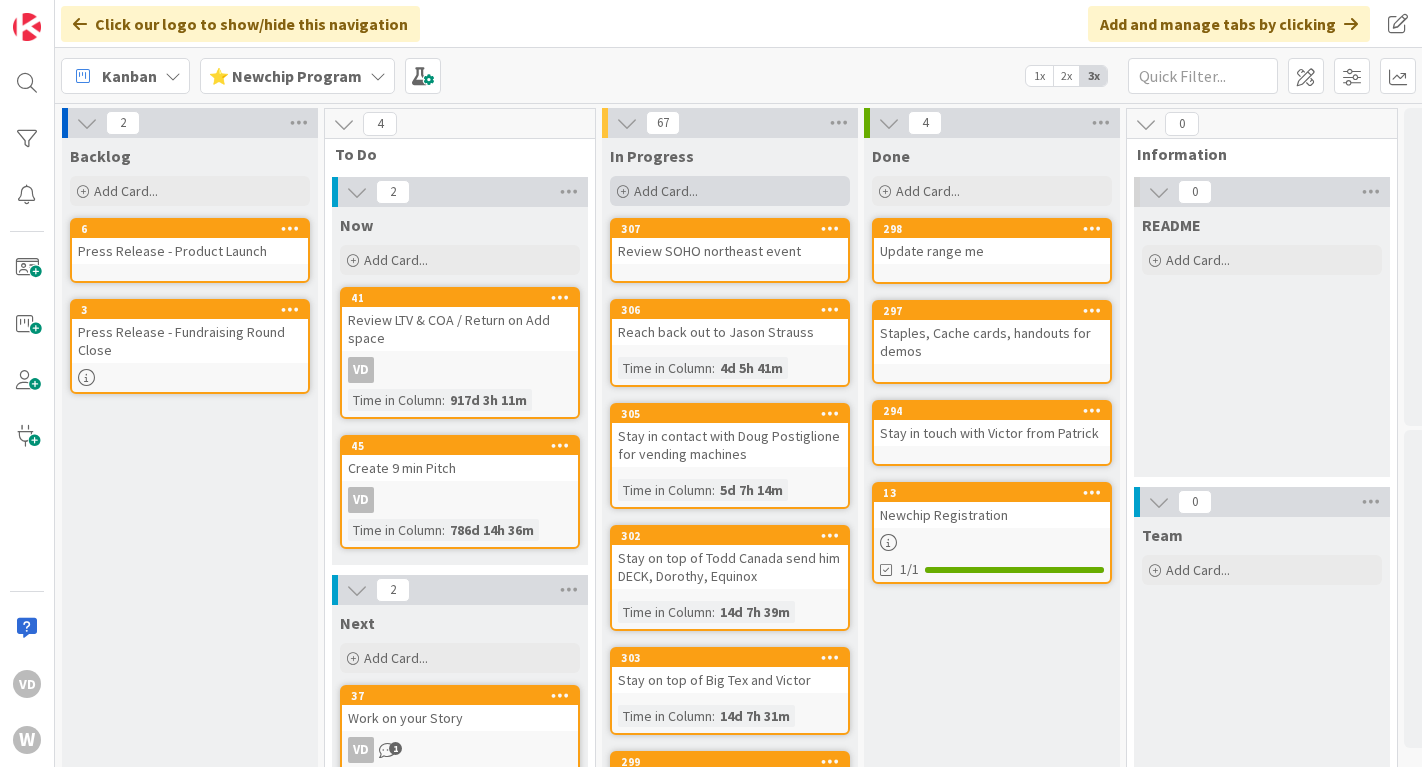 click on "Add Card..." at bounding box center (730, 191) 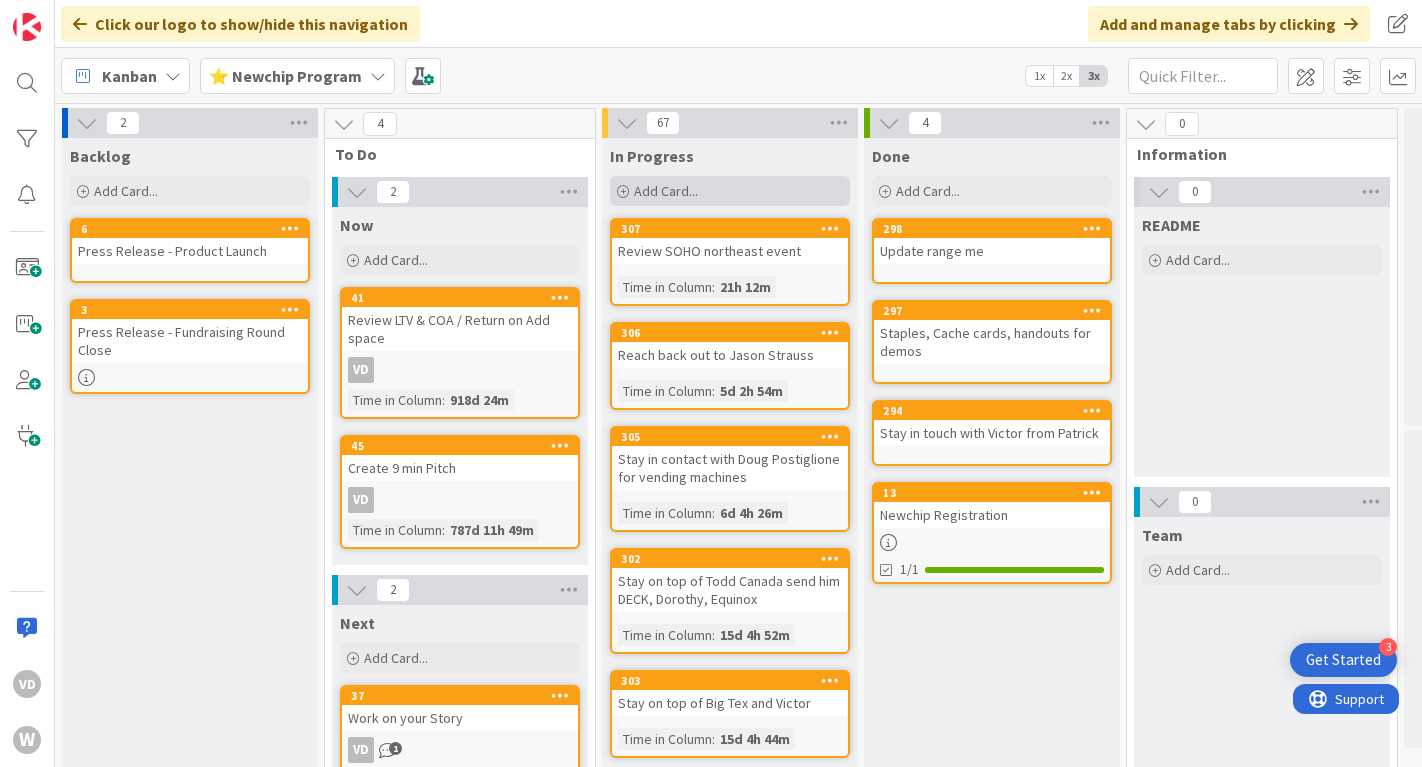 scroll, scrollTop: 0, scrollLeft: 0, axis: both 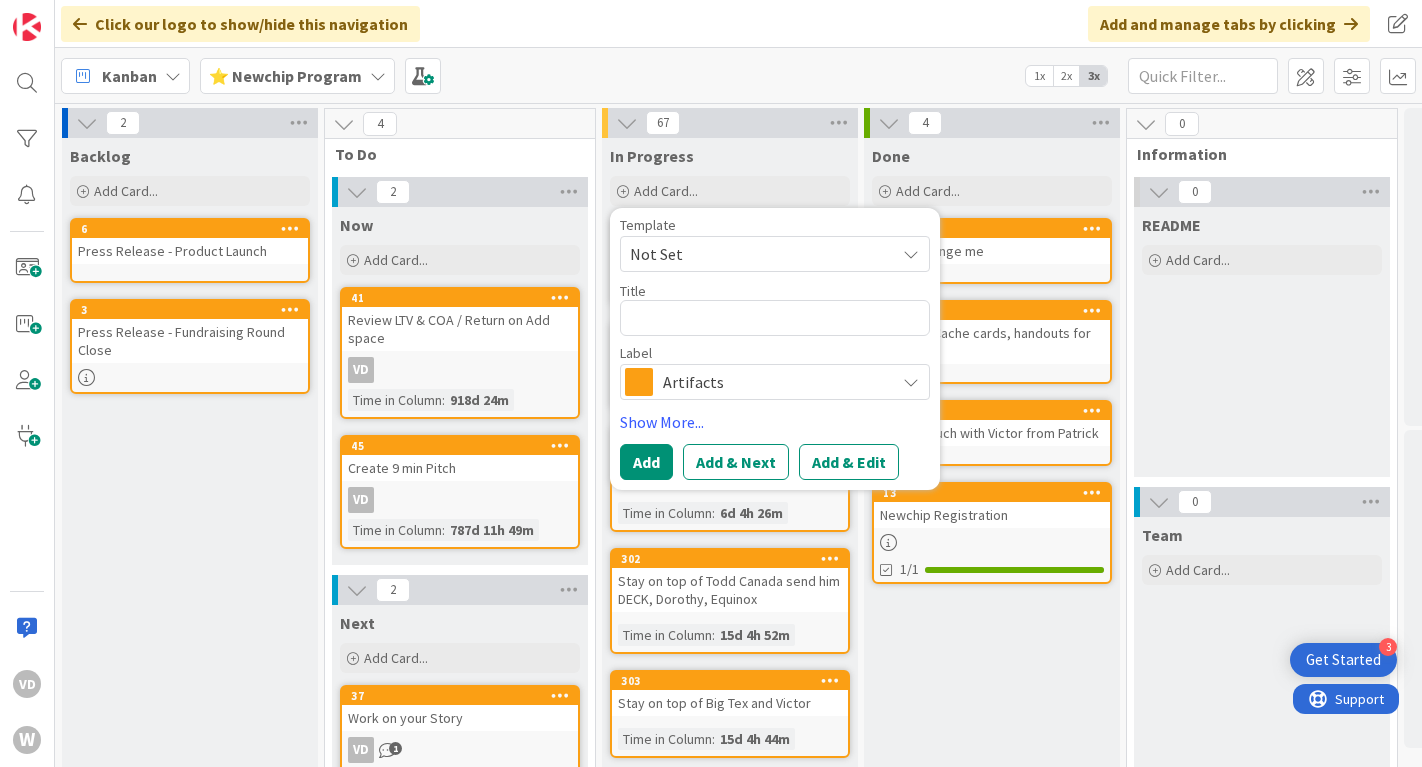 click at bounding box center (775, 318) 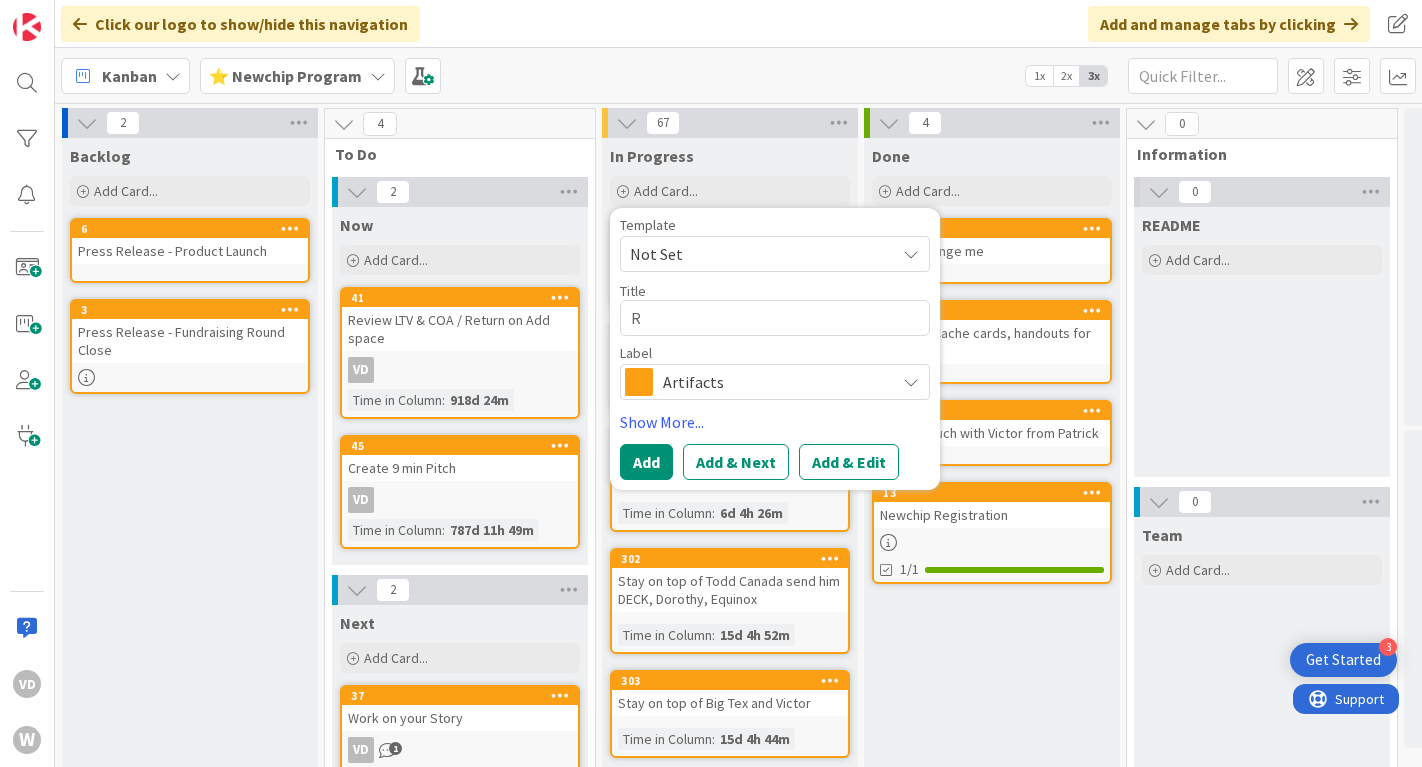 type on "x" 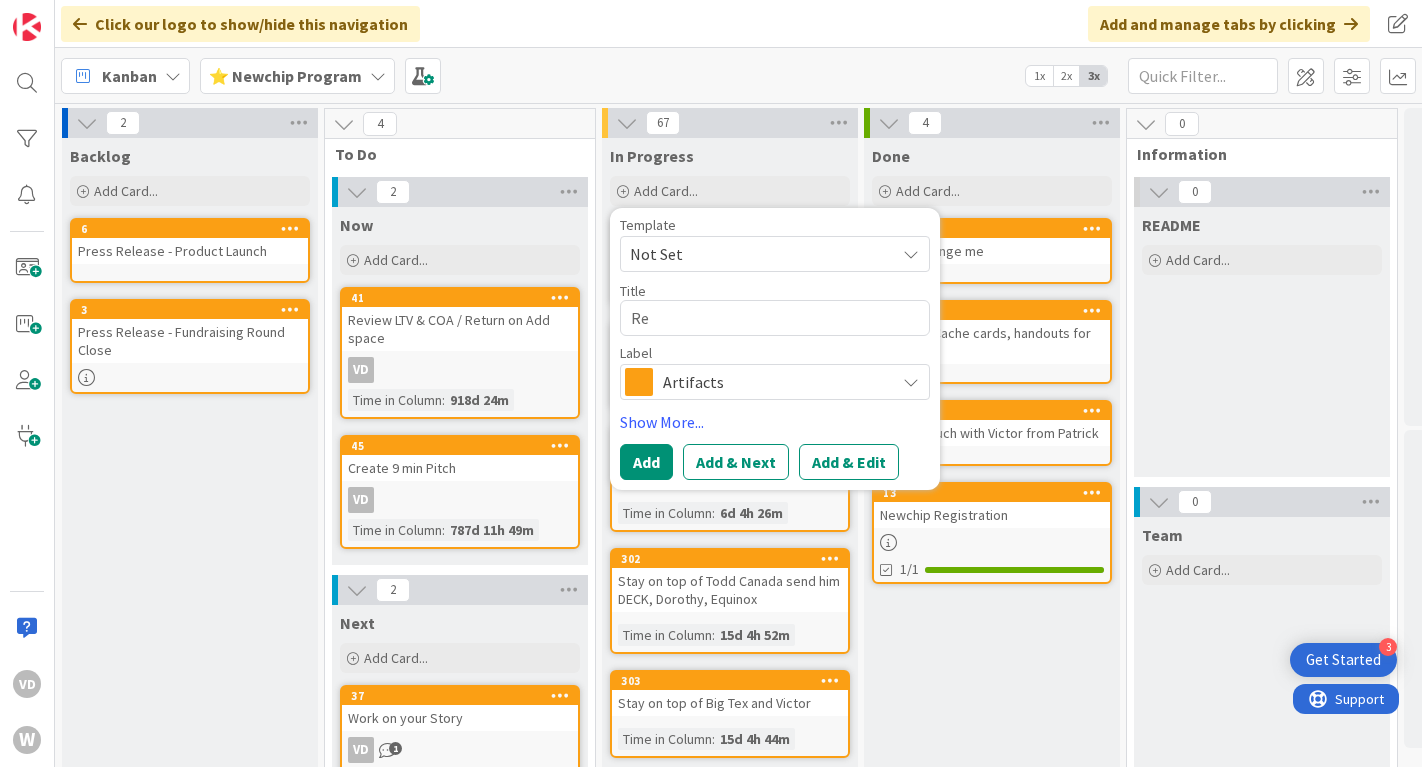 type on "x" 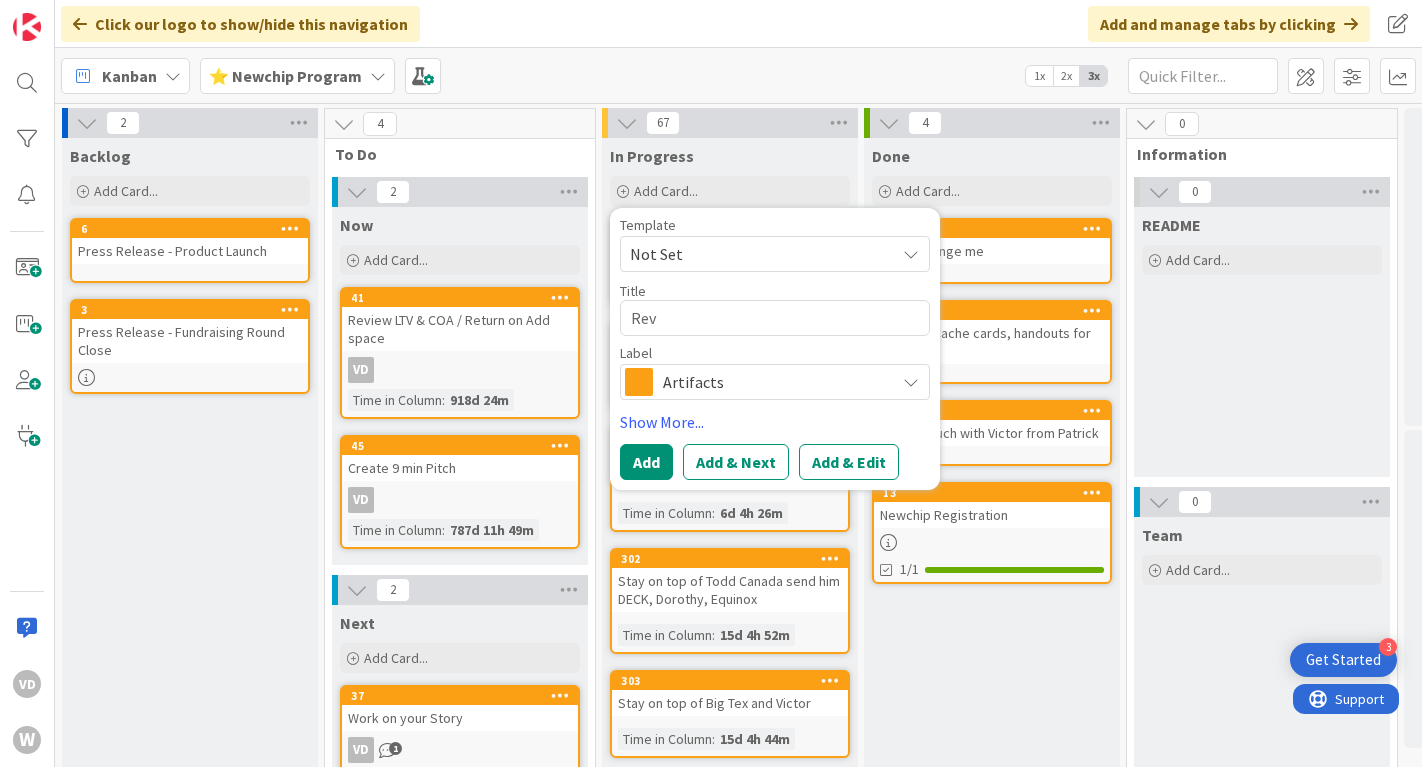 type on "x" 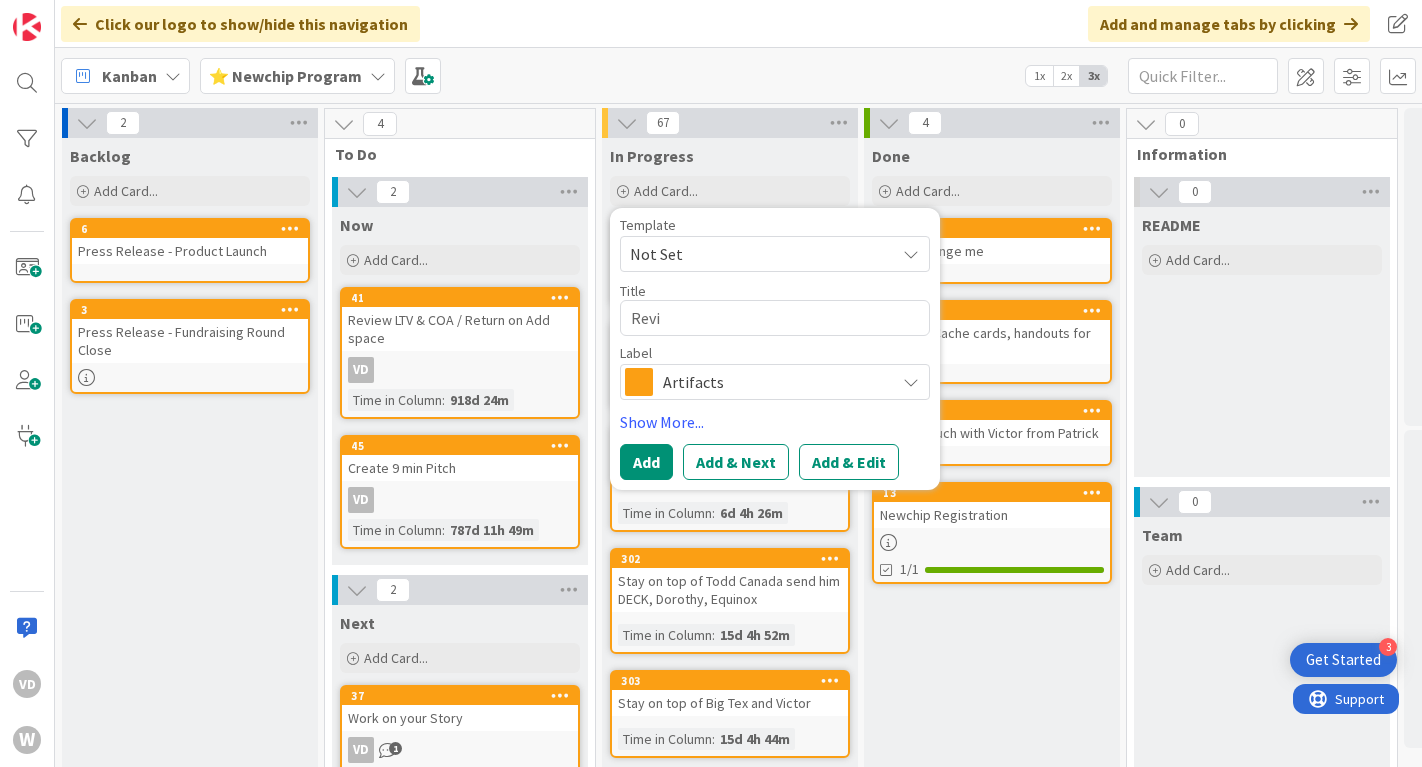 type on "x" 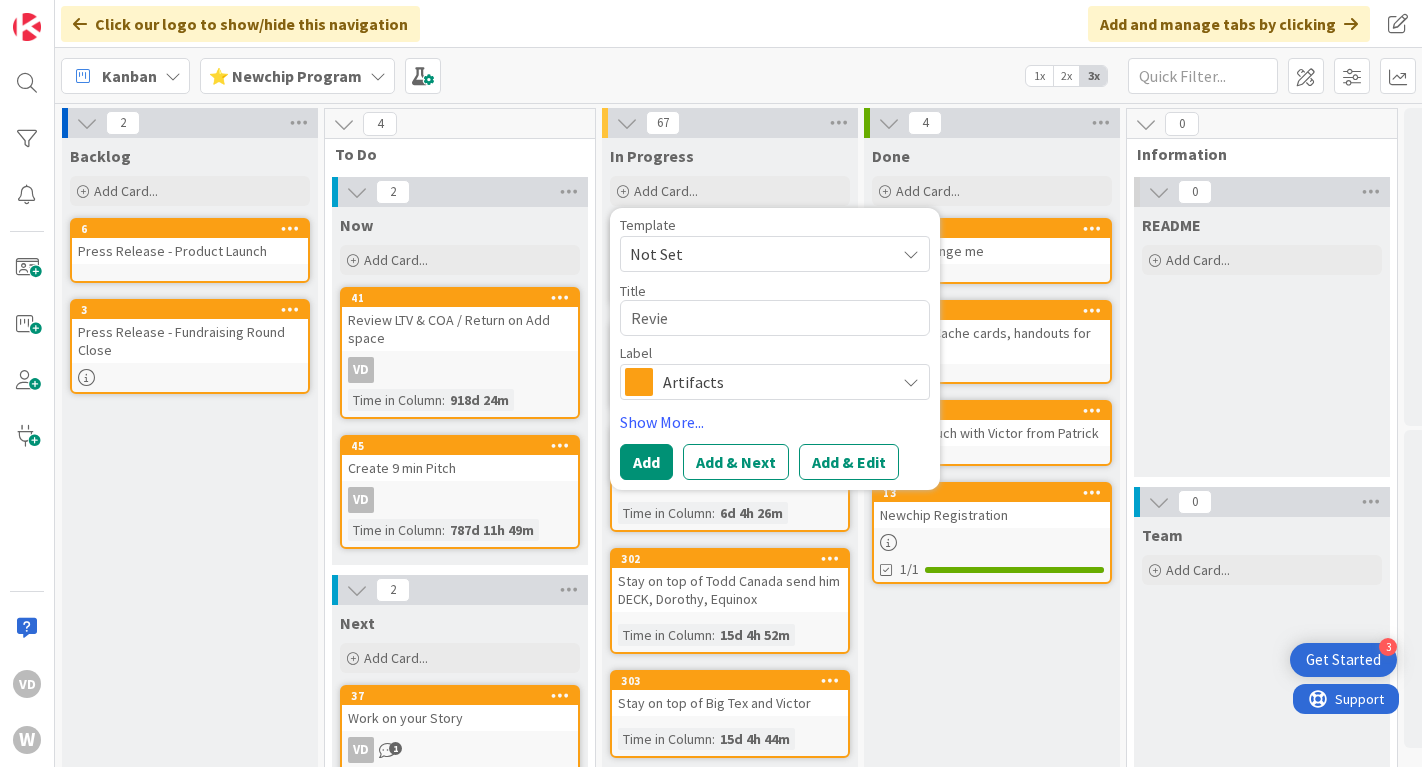 type on "x" 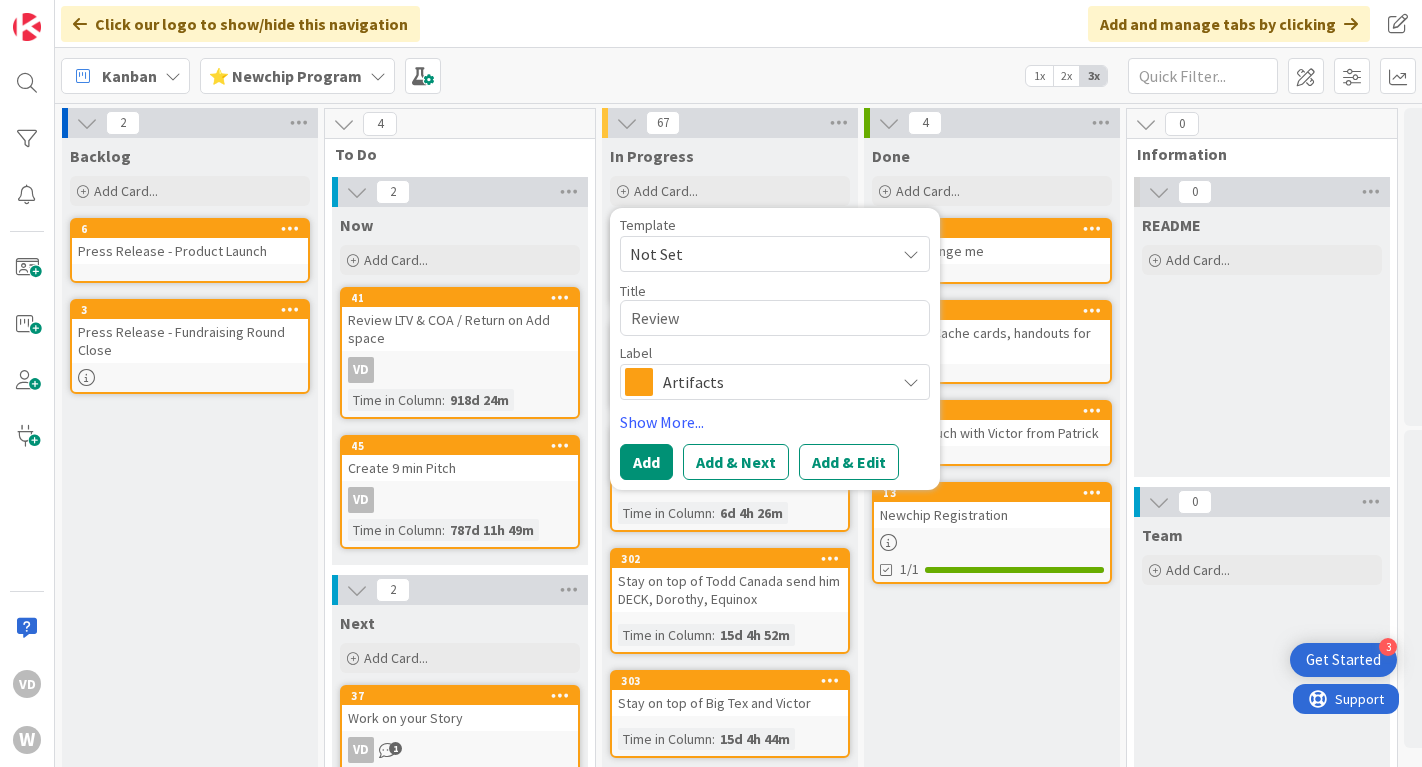 type on "x" 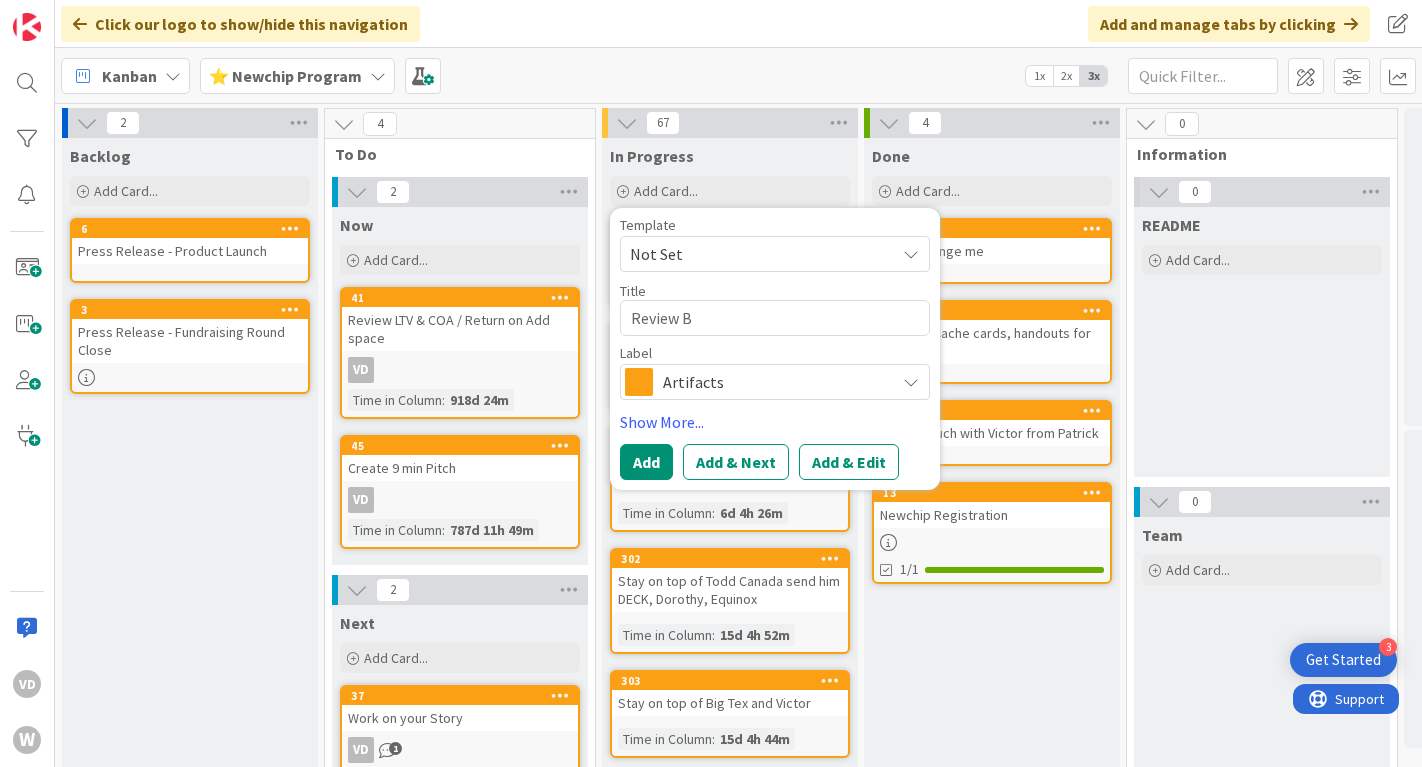 type on "x" 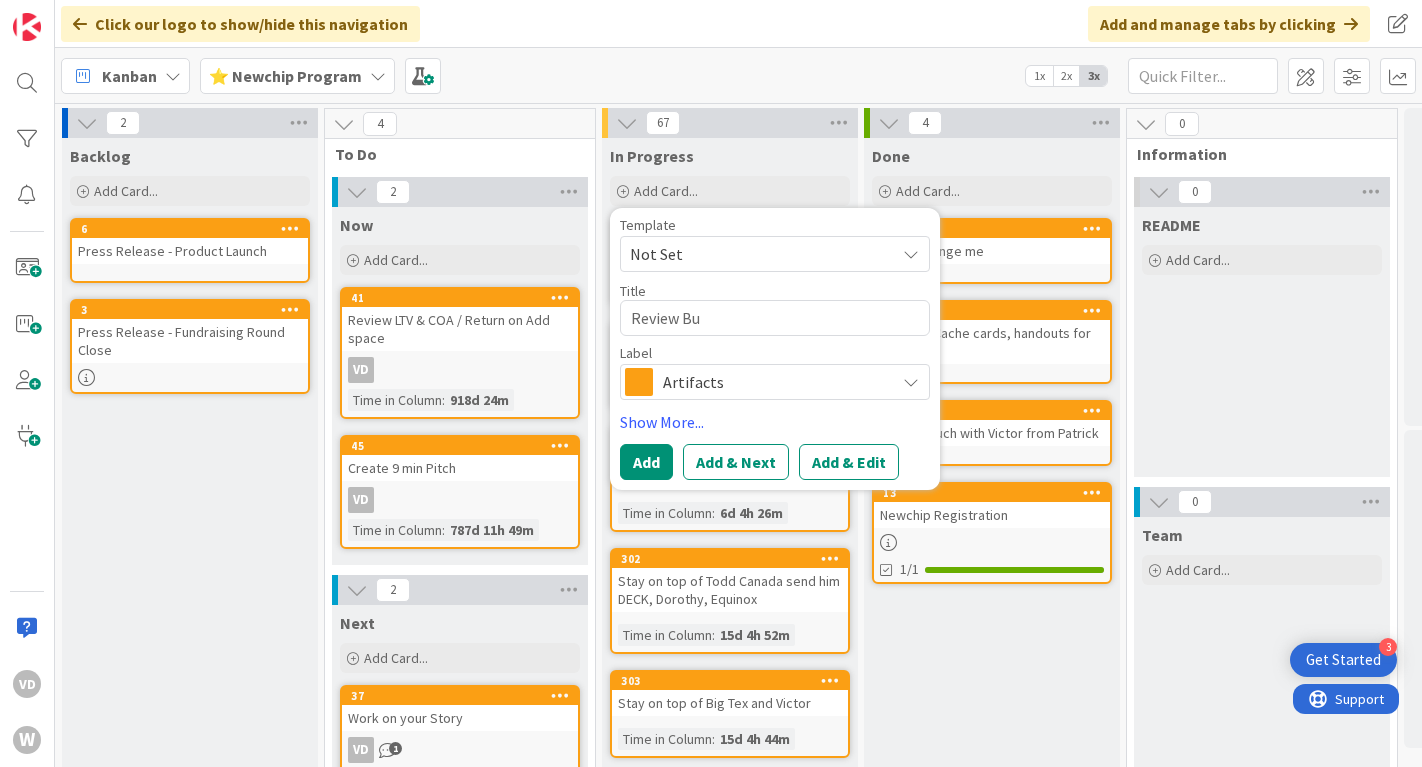 type on "x" 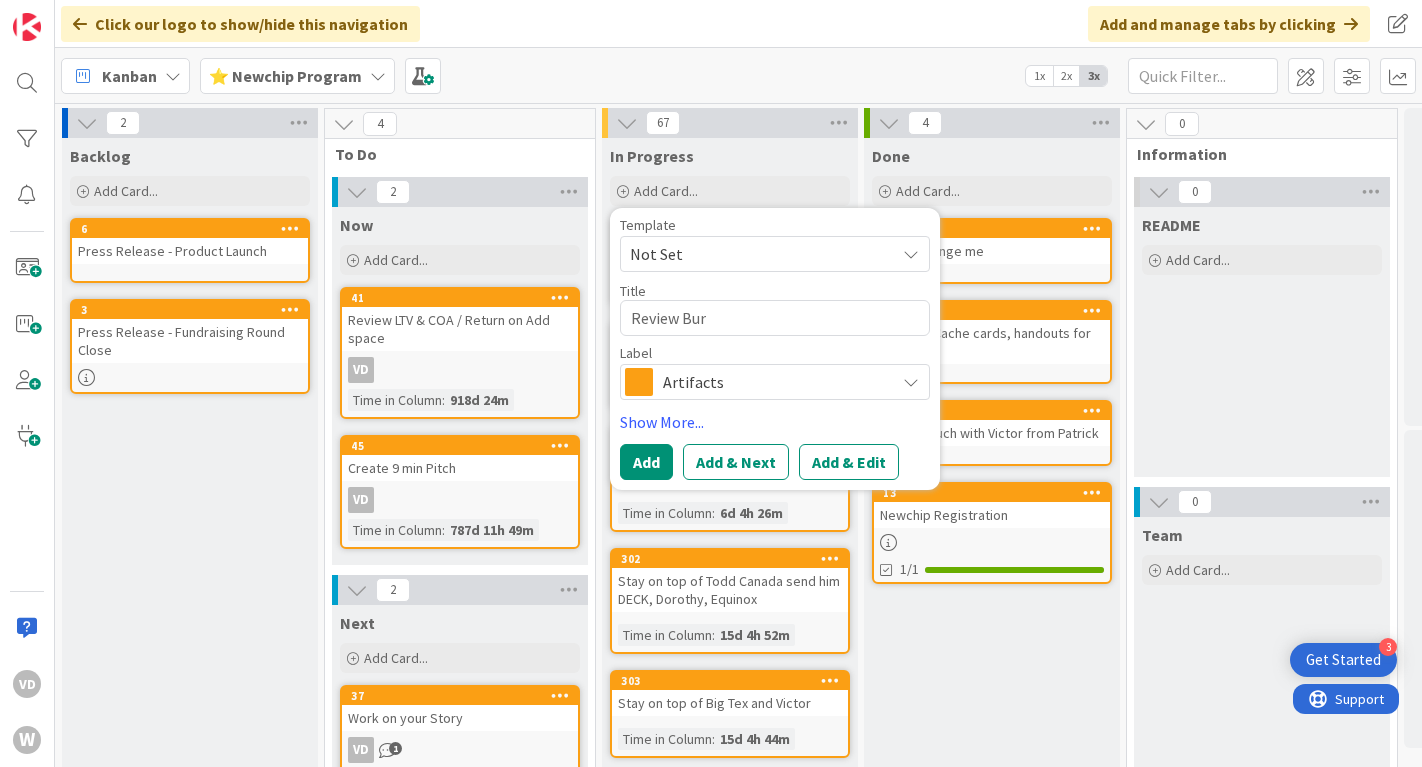type on "x" 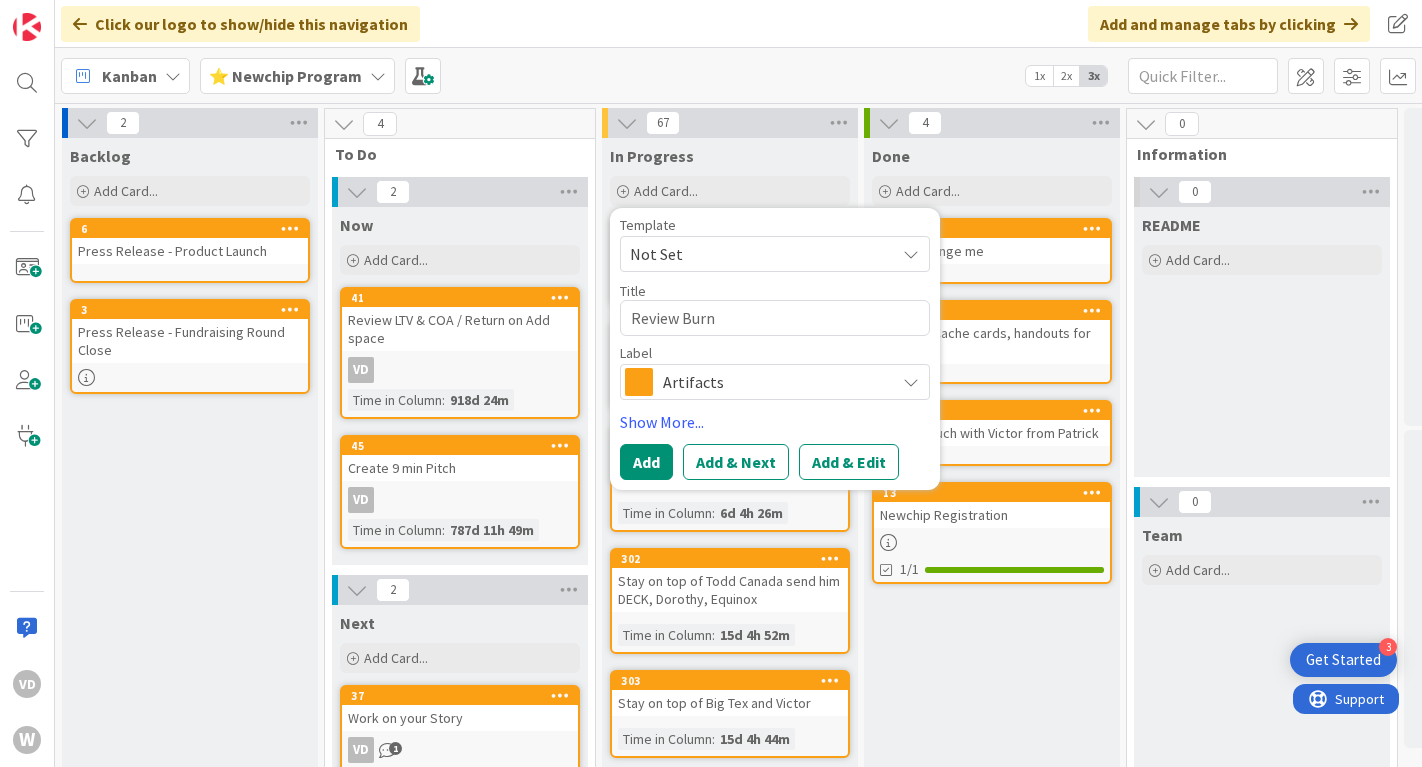 type on "x" 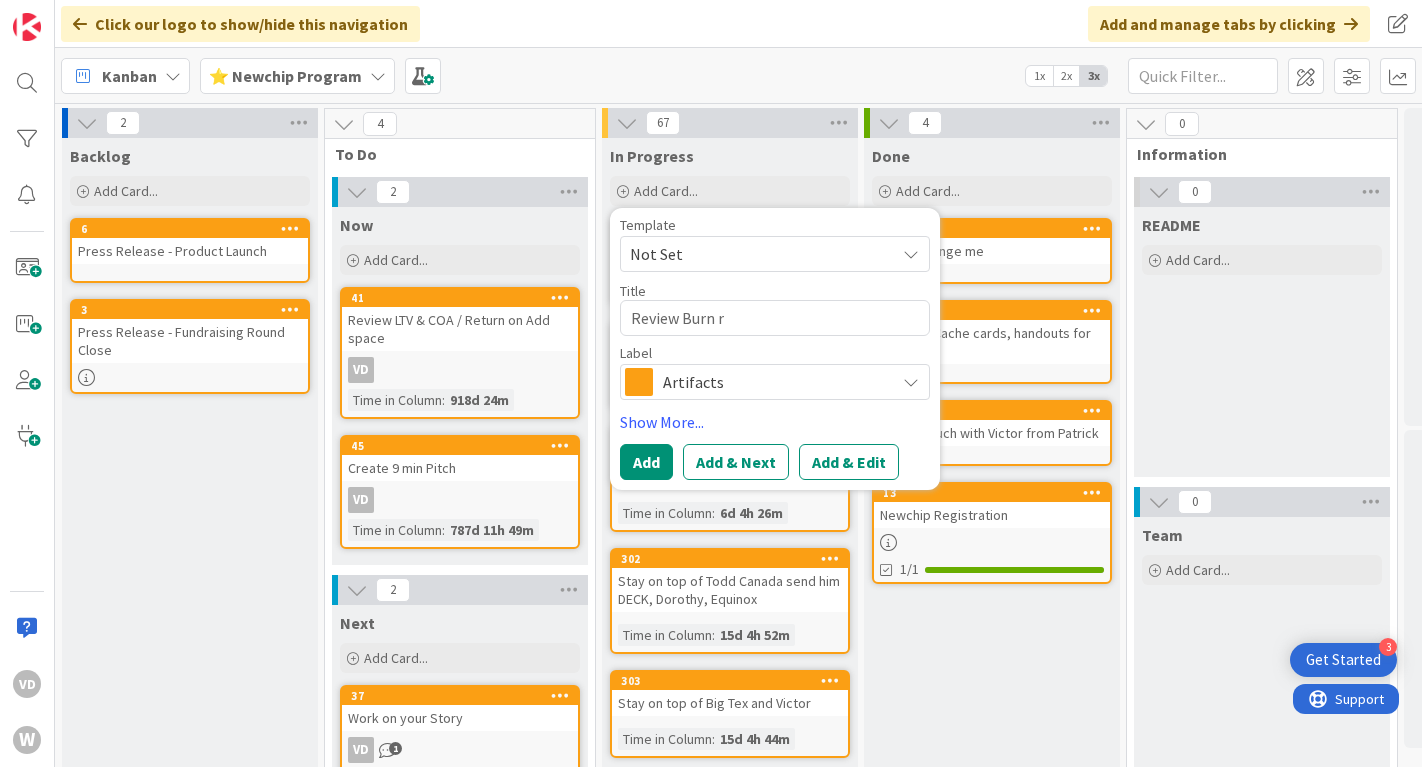 type on "x" 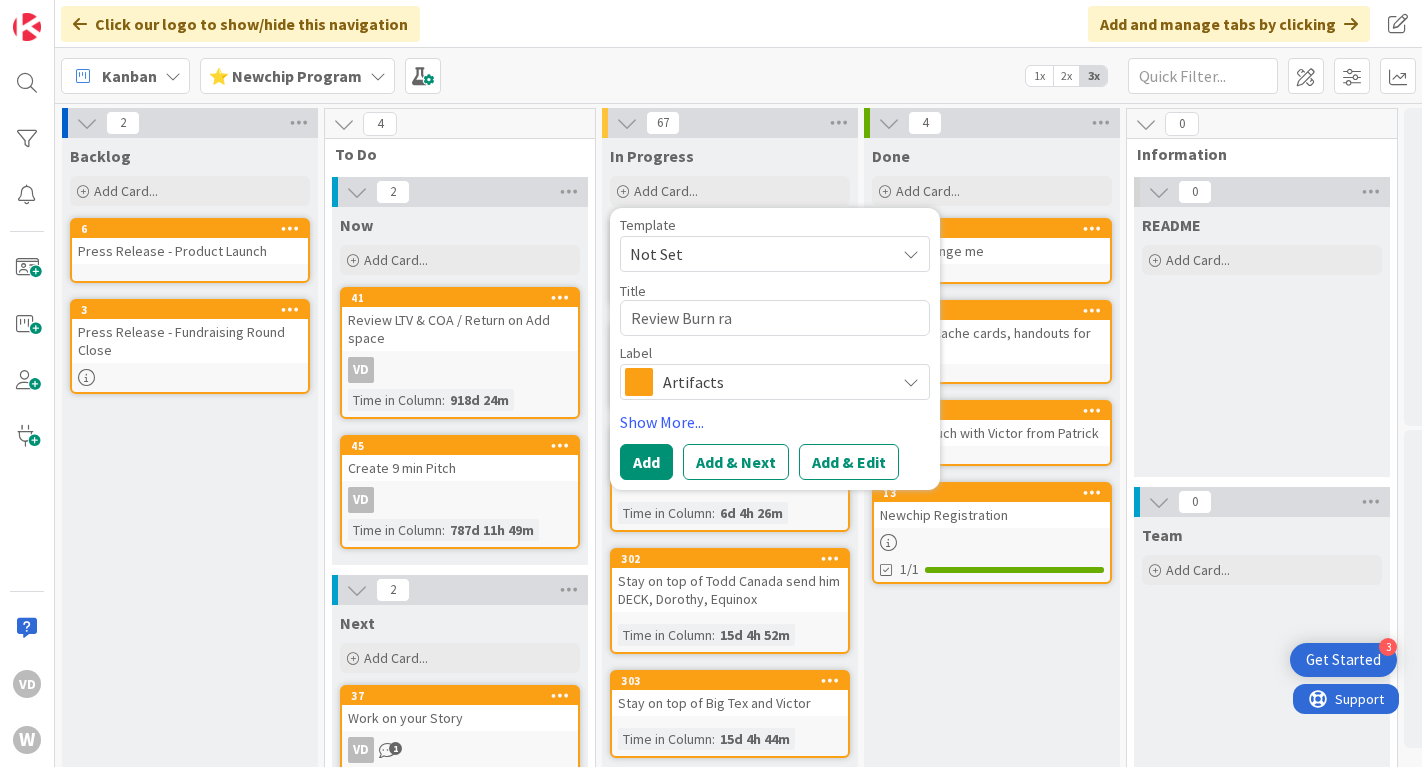 type on "x" 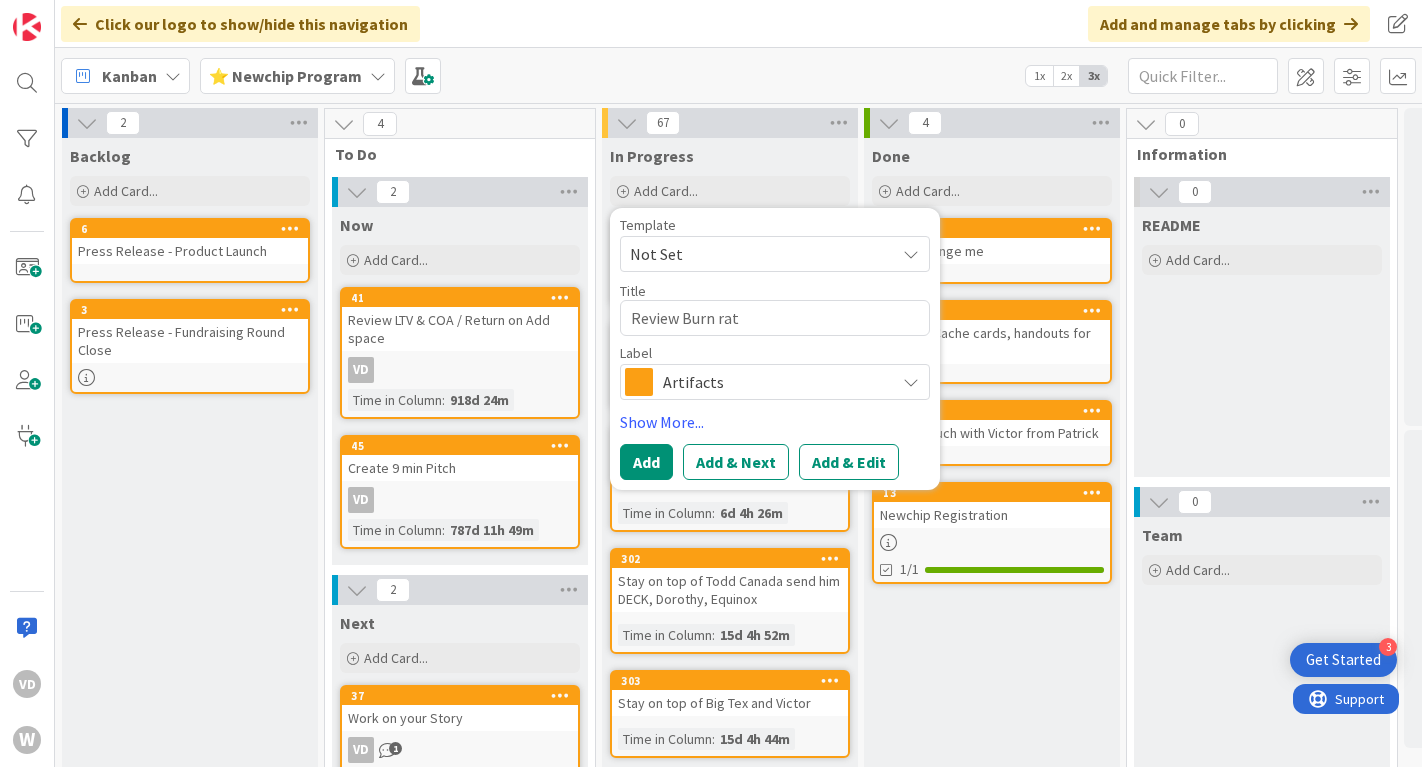type on "x" 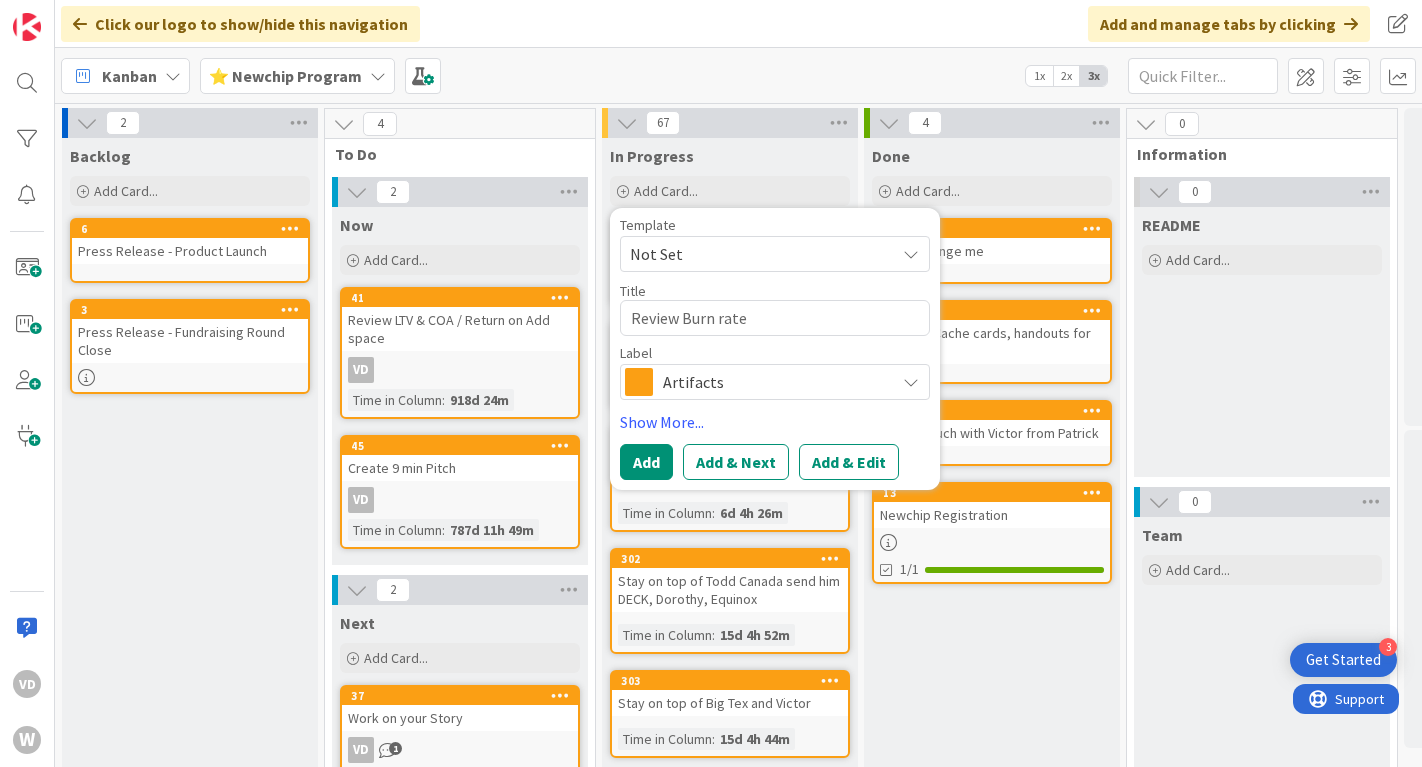 type on "x" 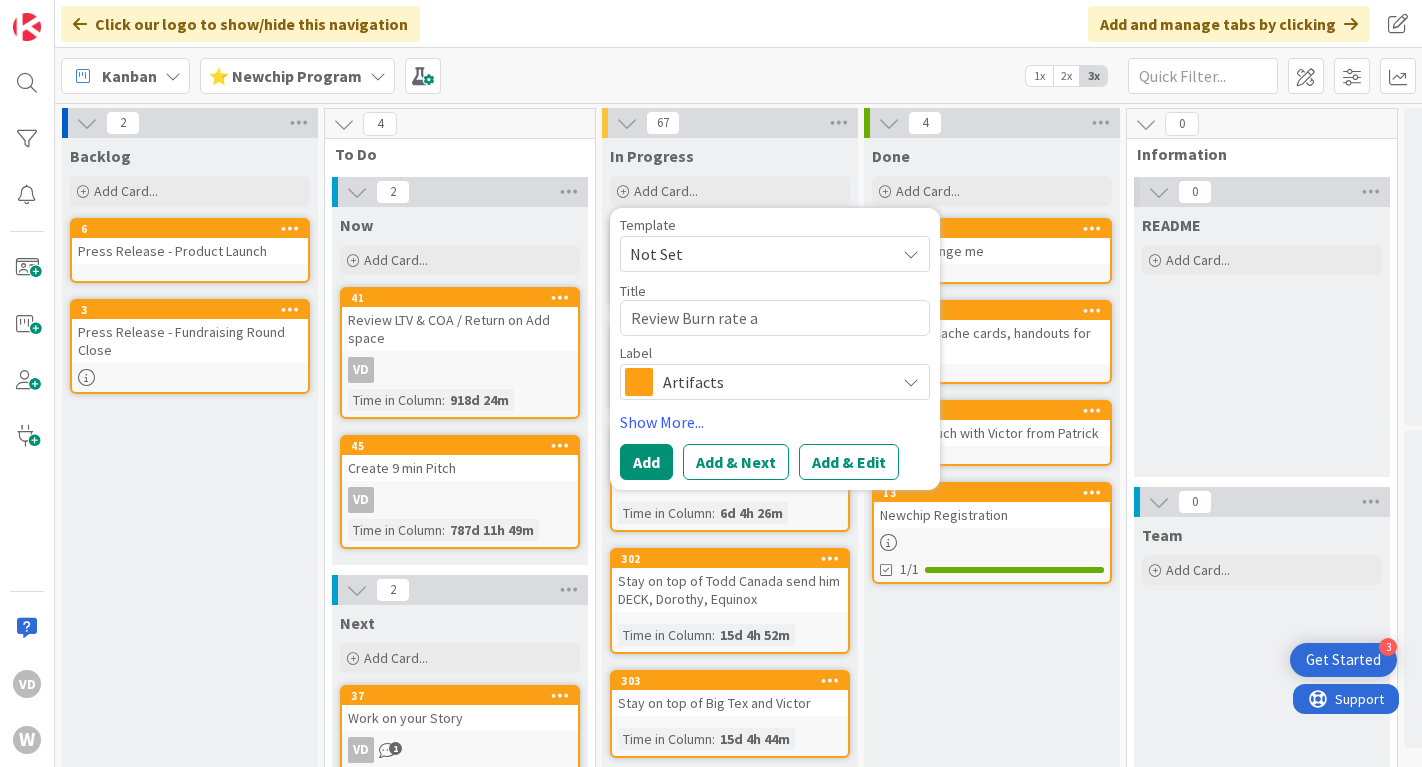 type on "x" 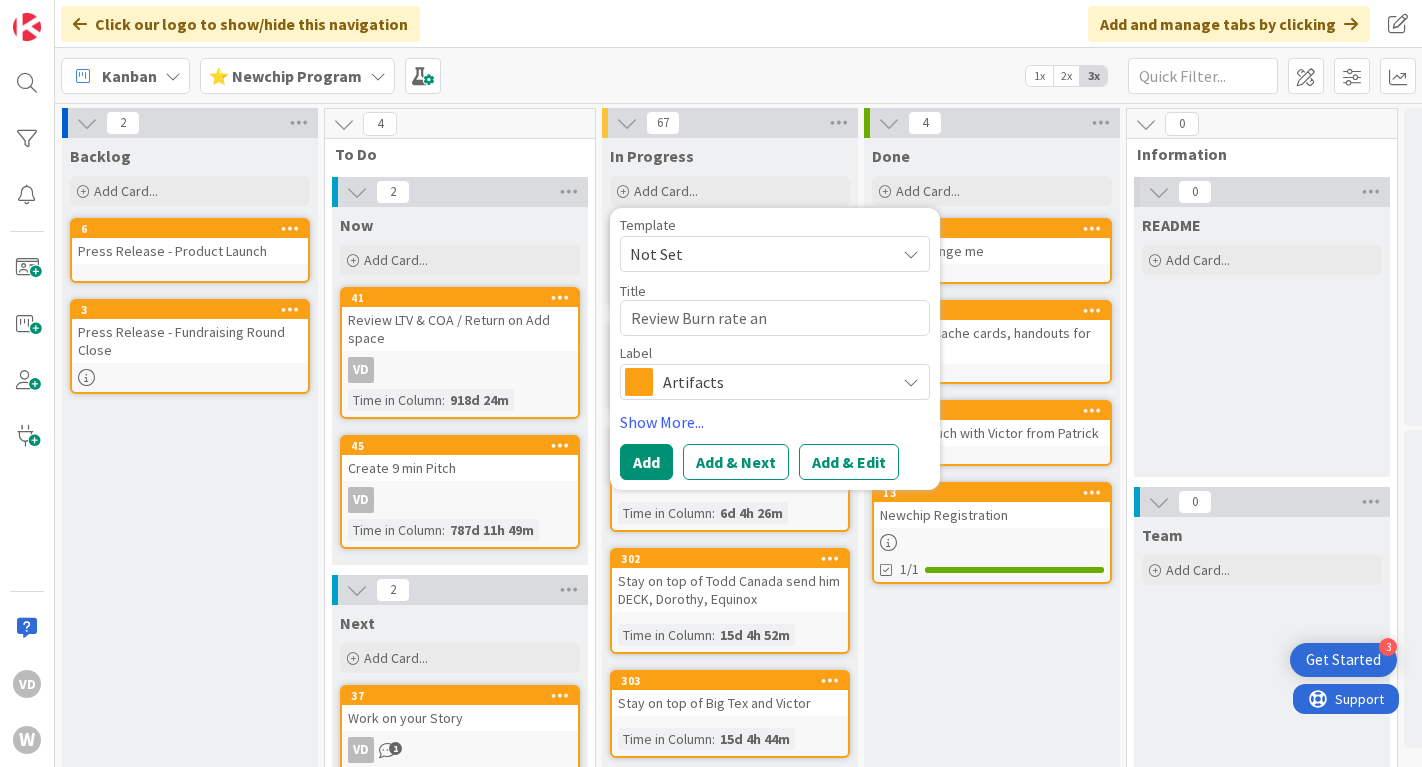 type on "x" 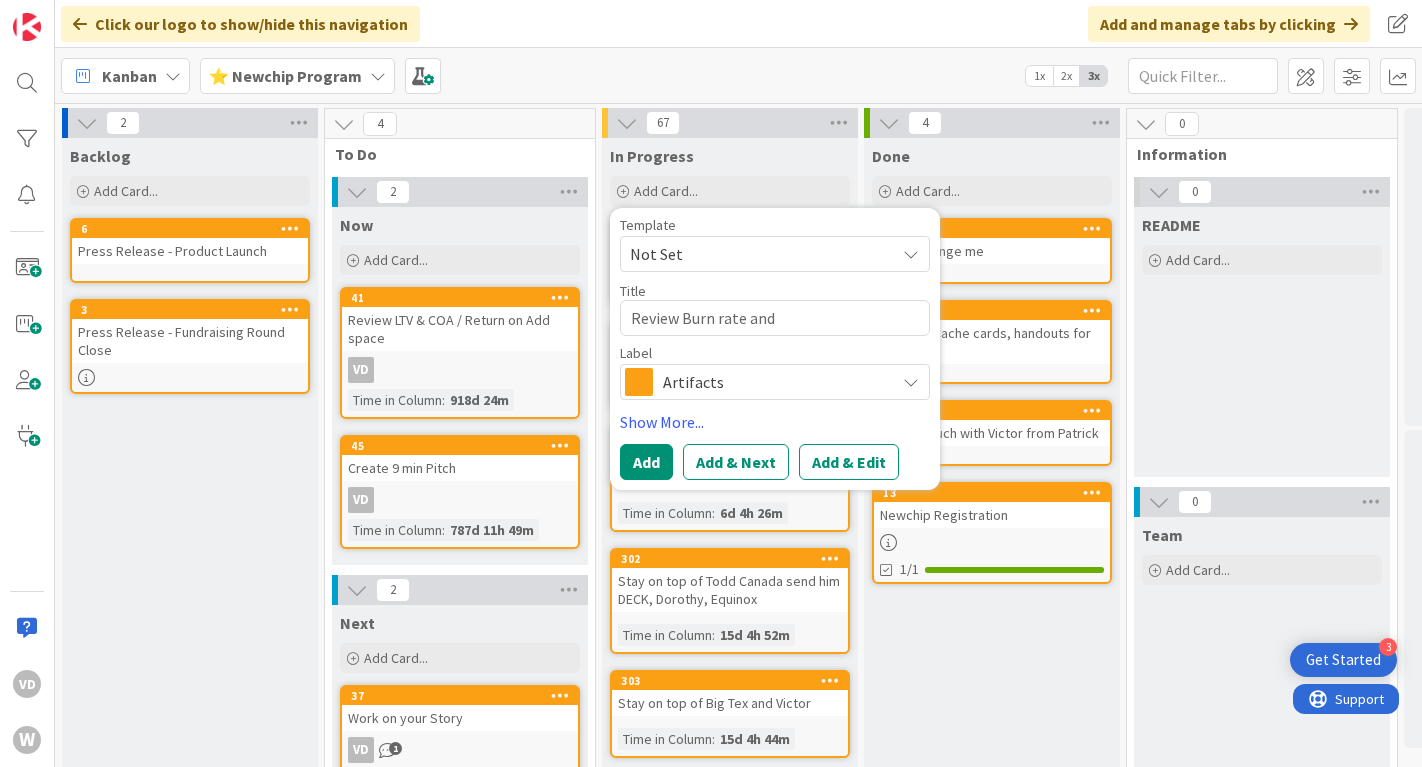 type on "x" 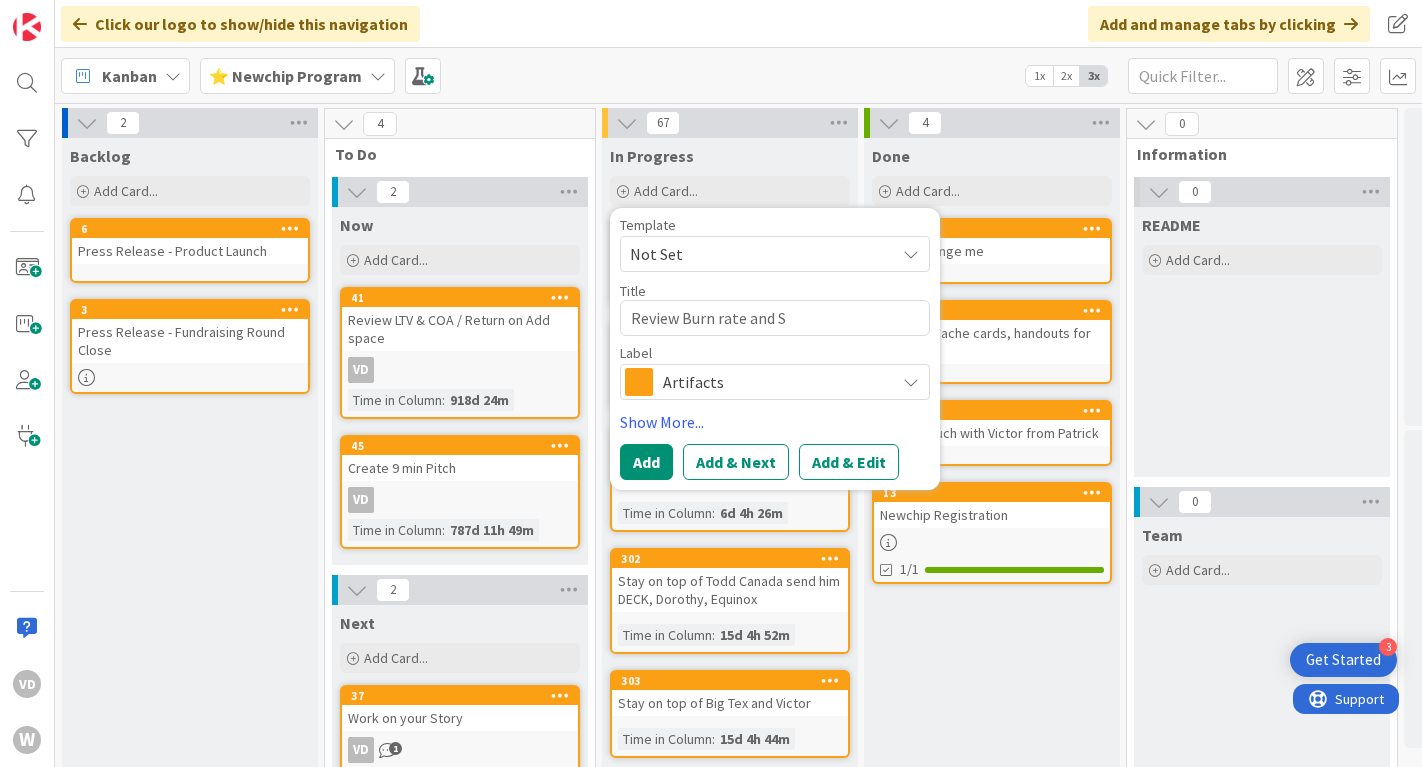 type on "x" 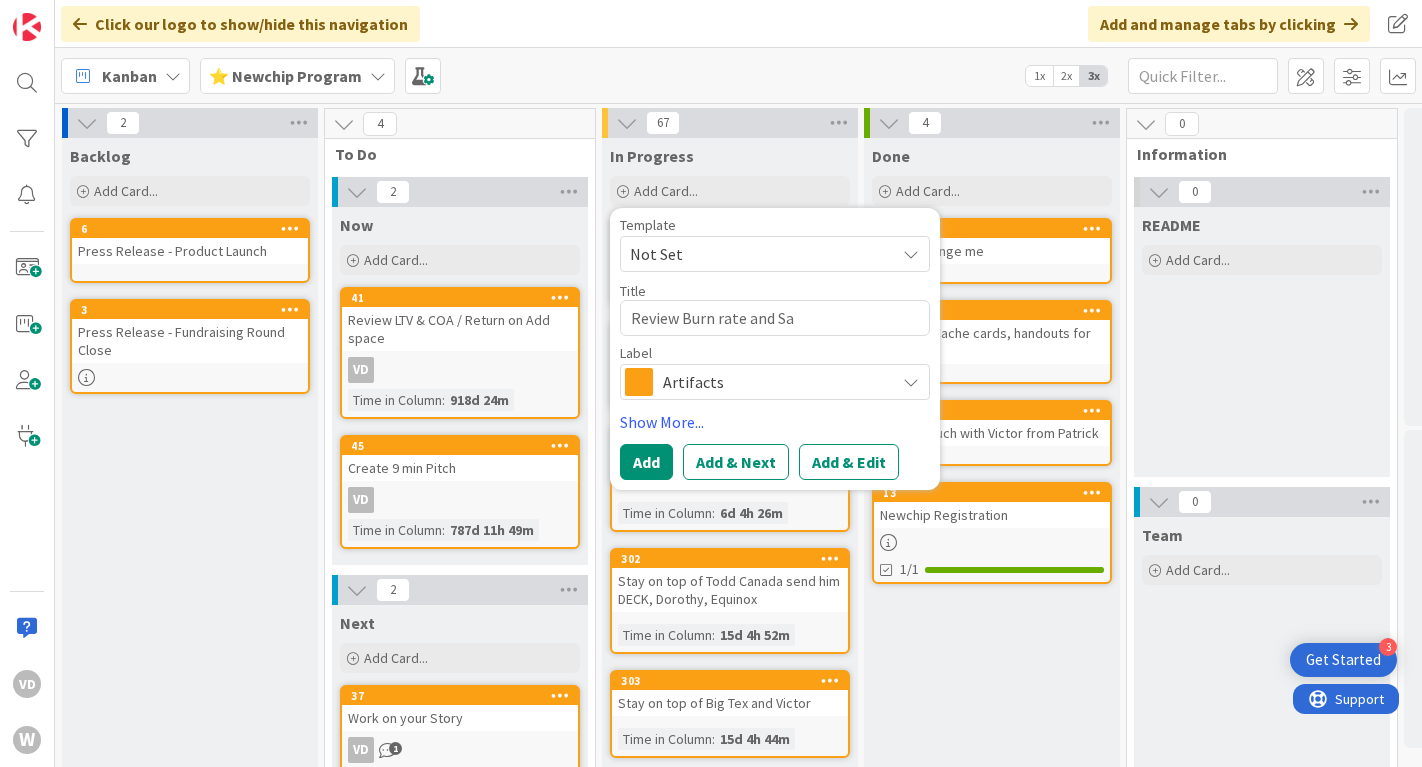 type on "x" 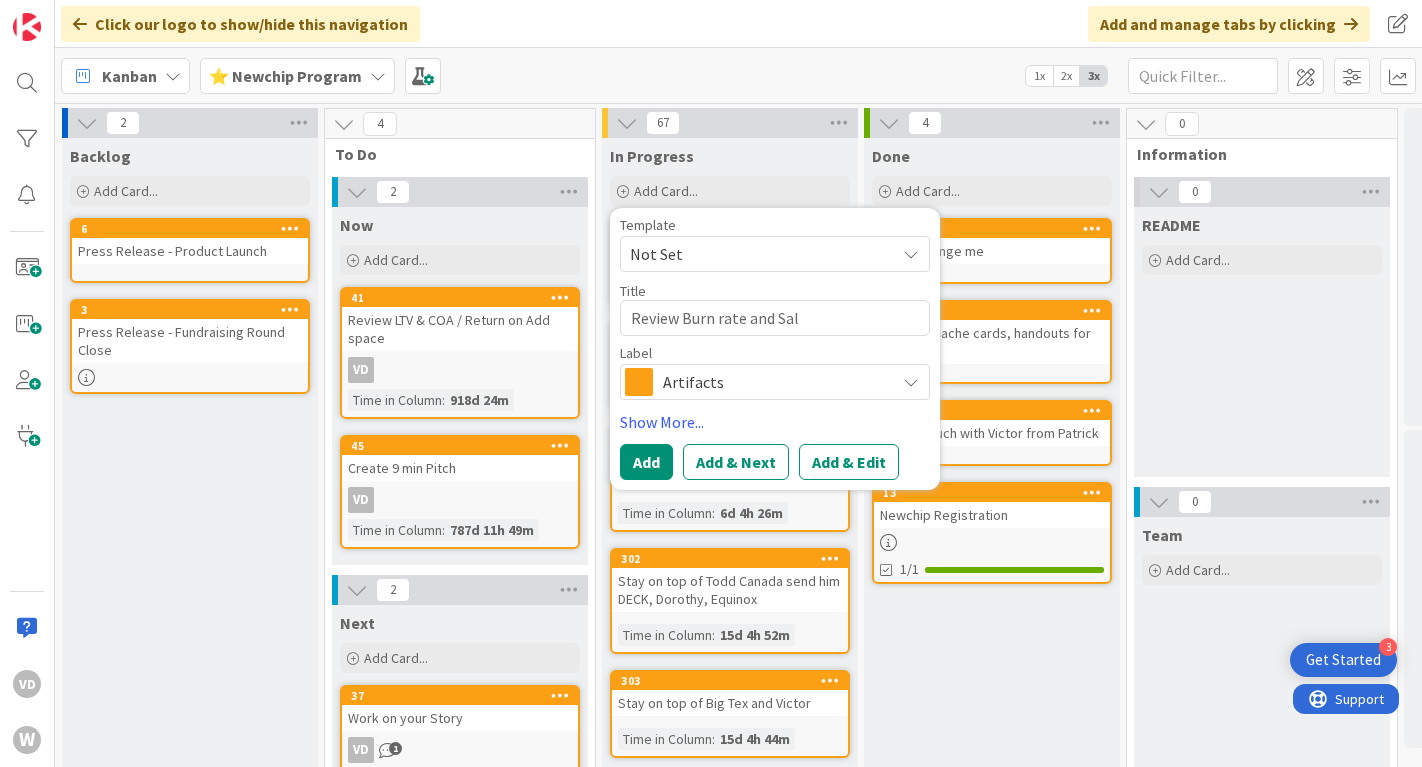 type on "x" 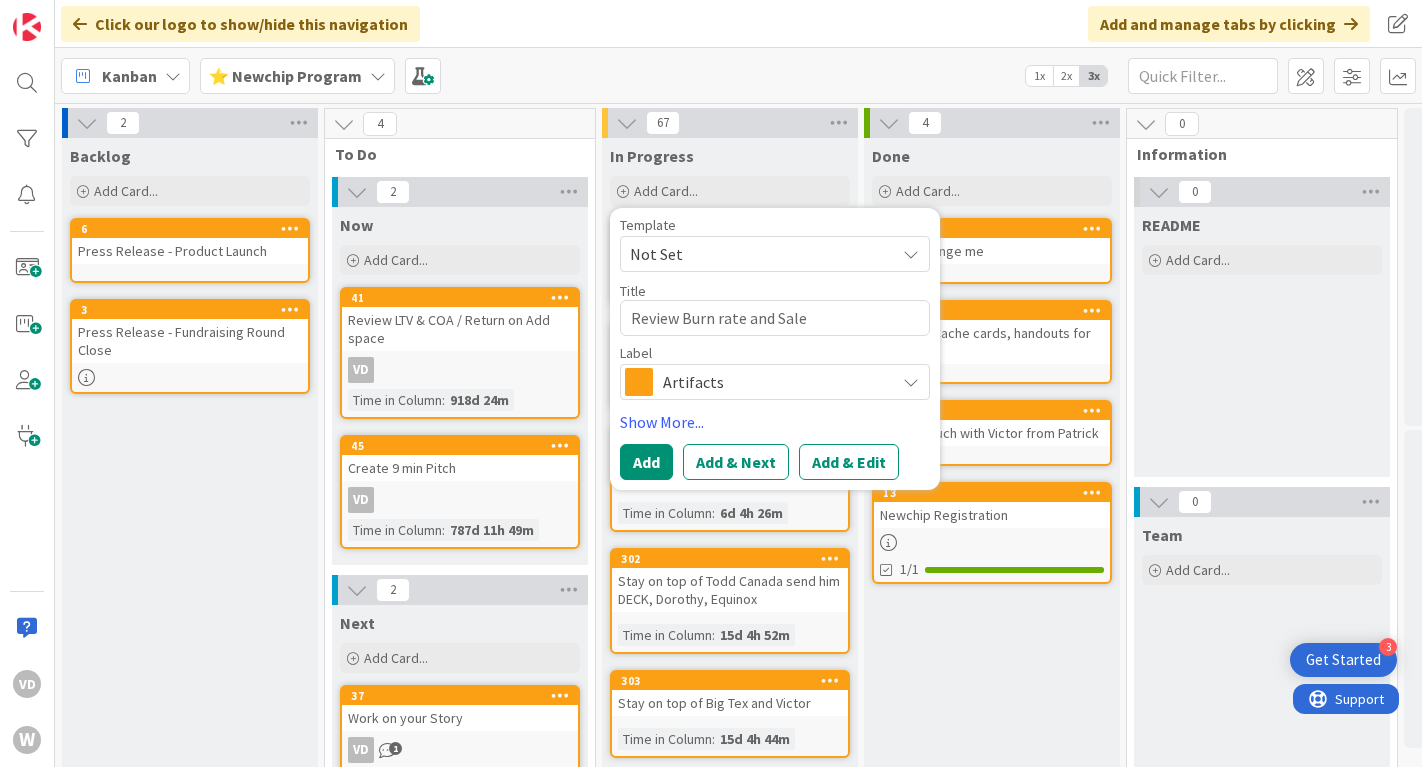 type on "x" 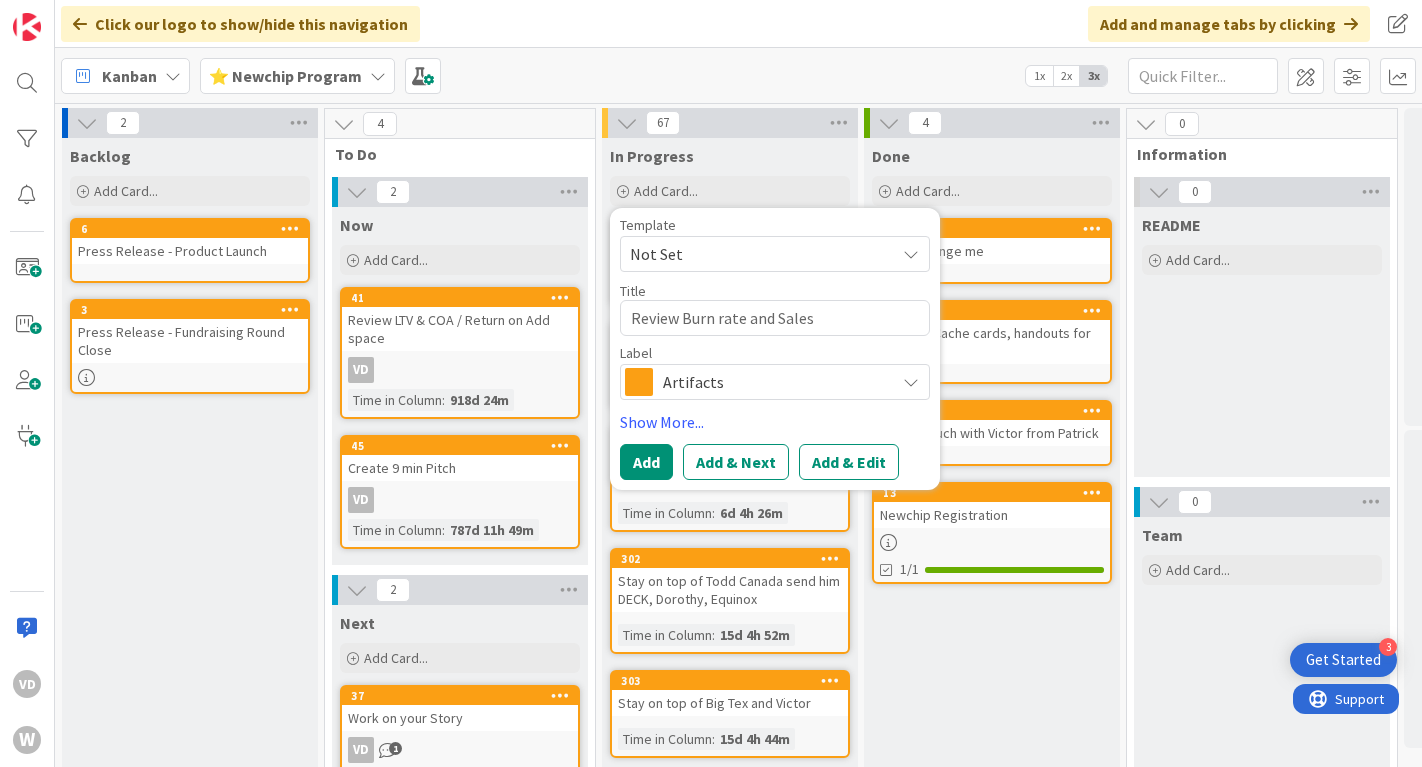 type on "x" 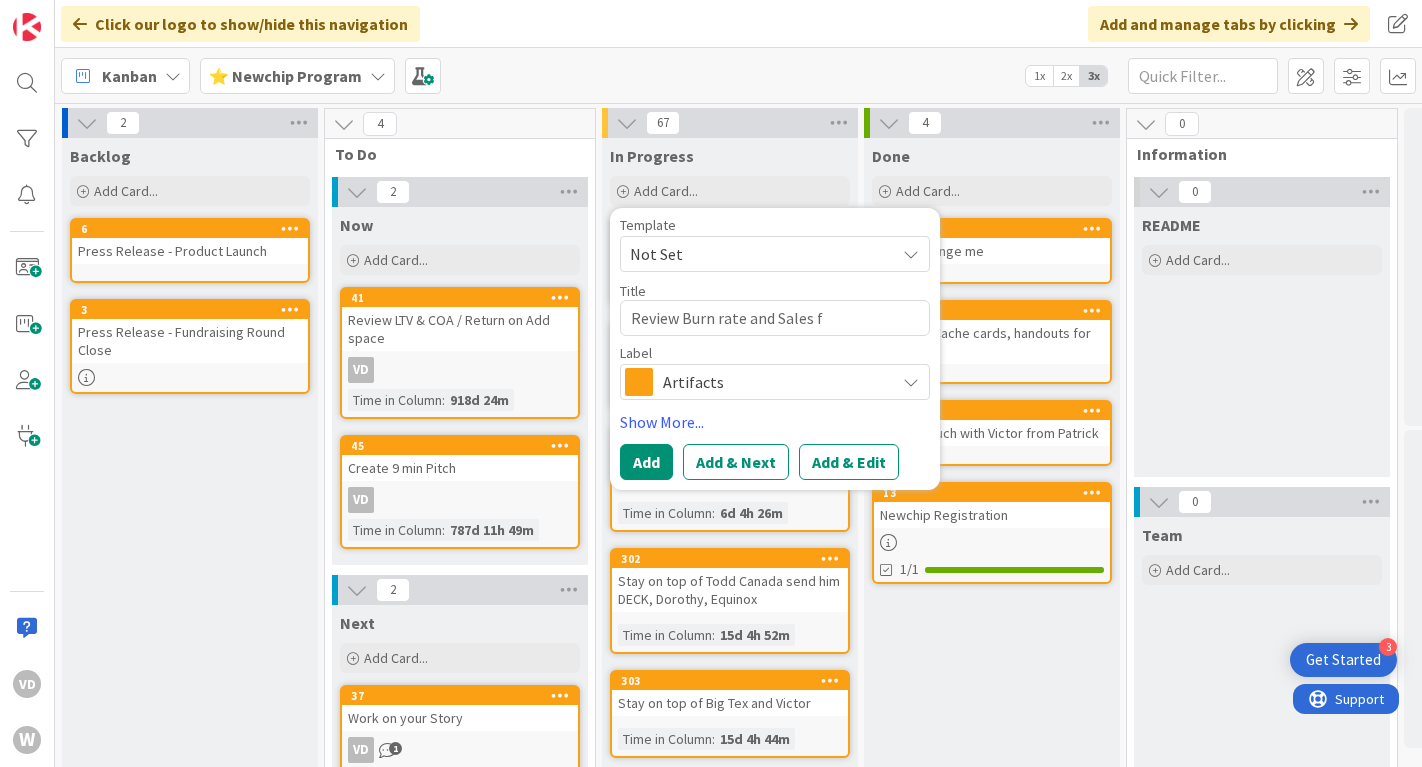 type on "x" 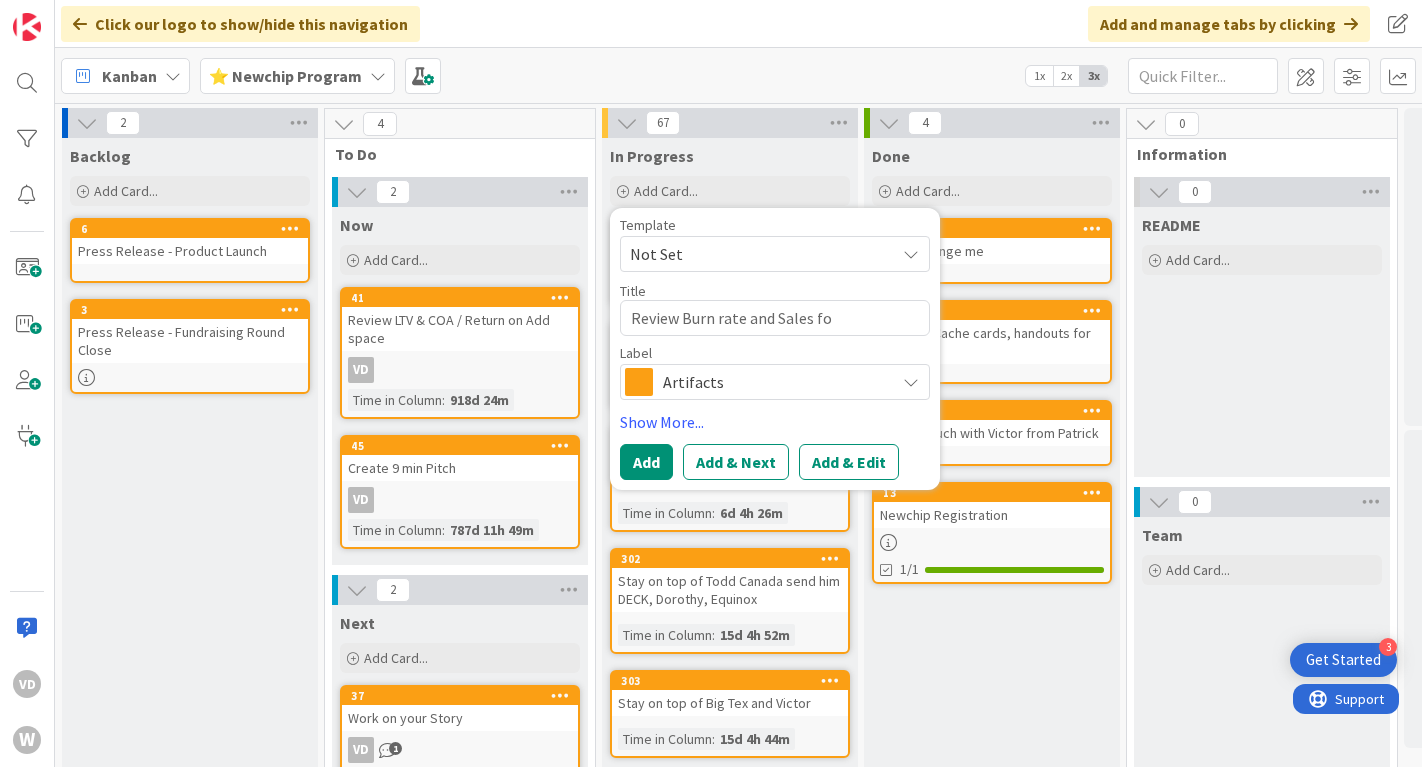 type on "x" 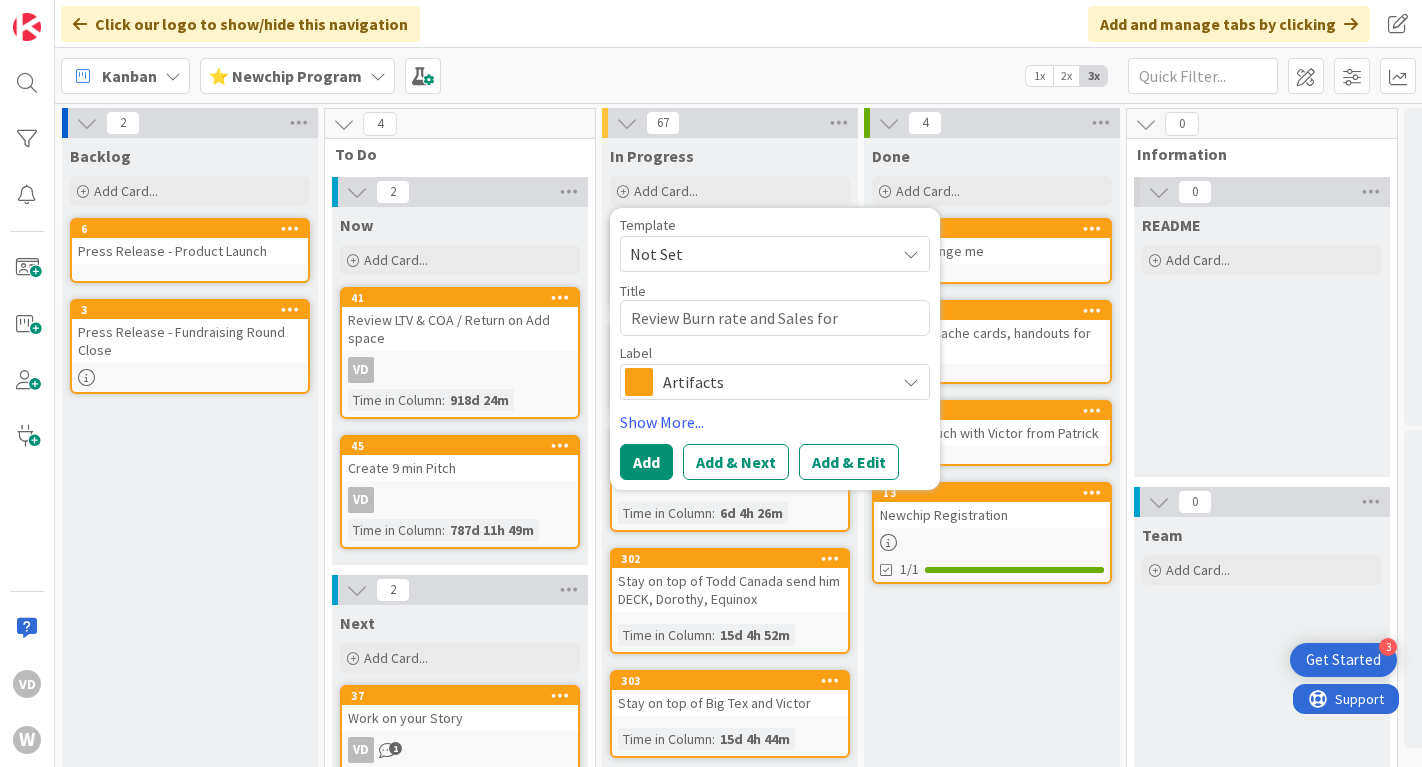 type on "x" 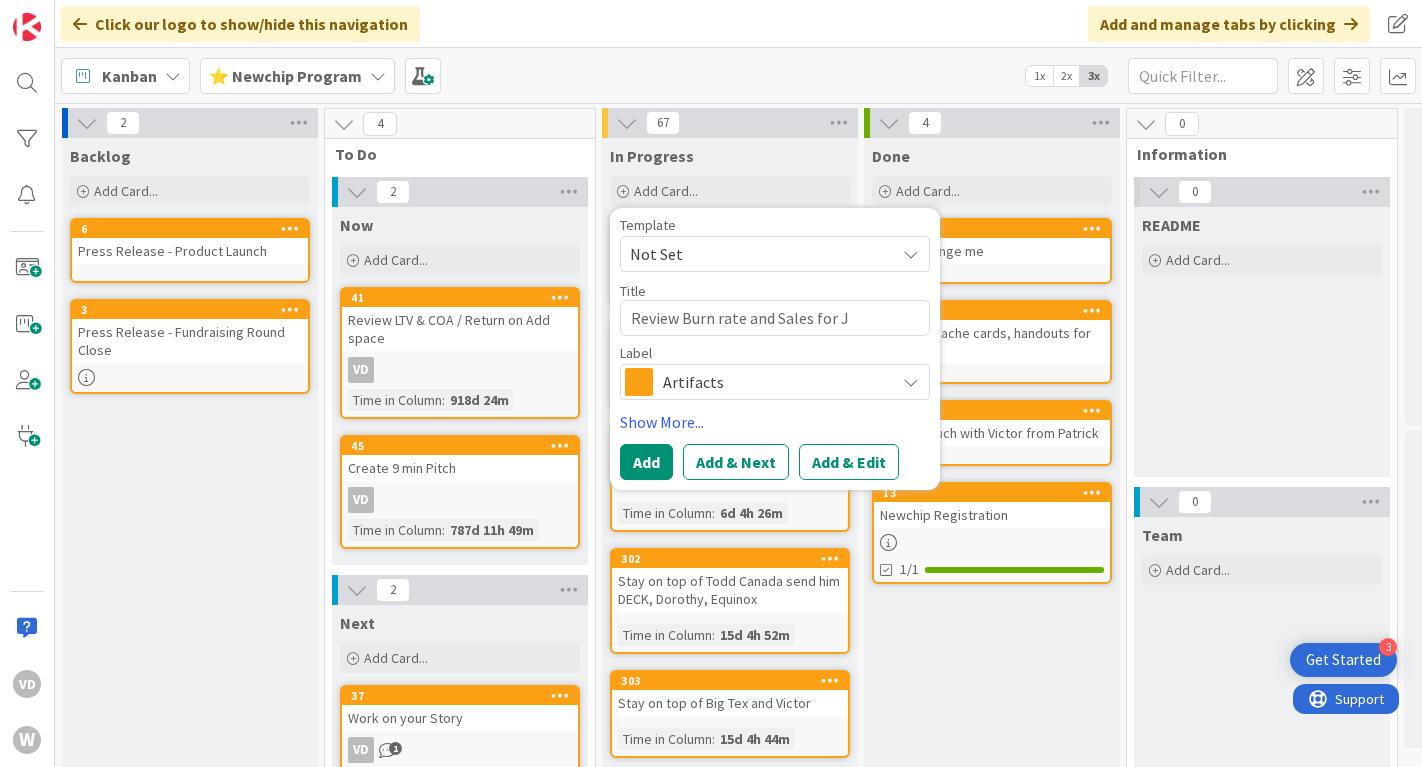 type on "x" 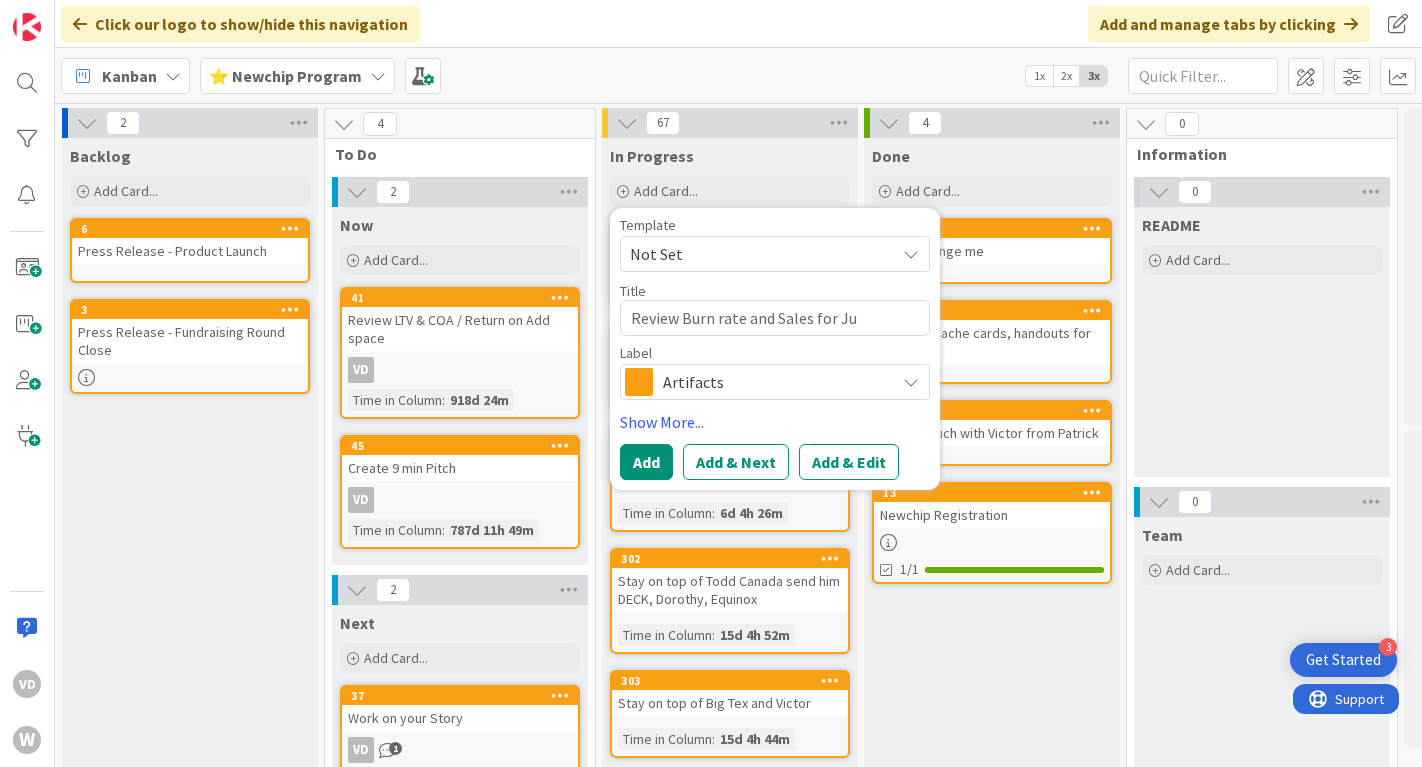 type on "x" 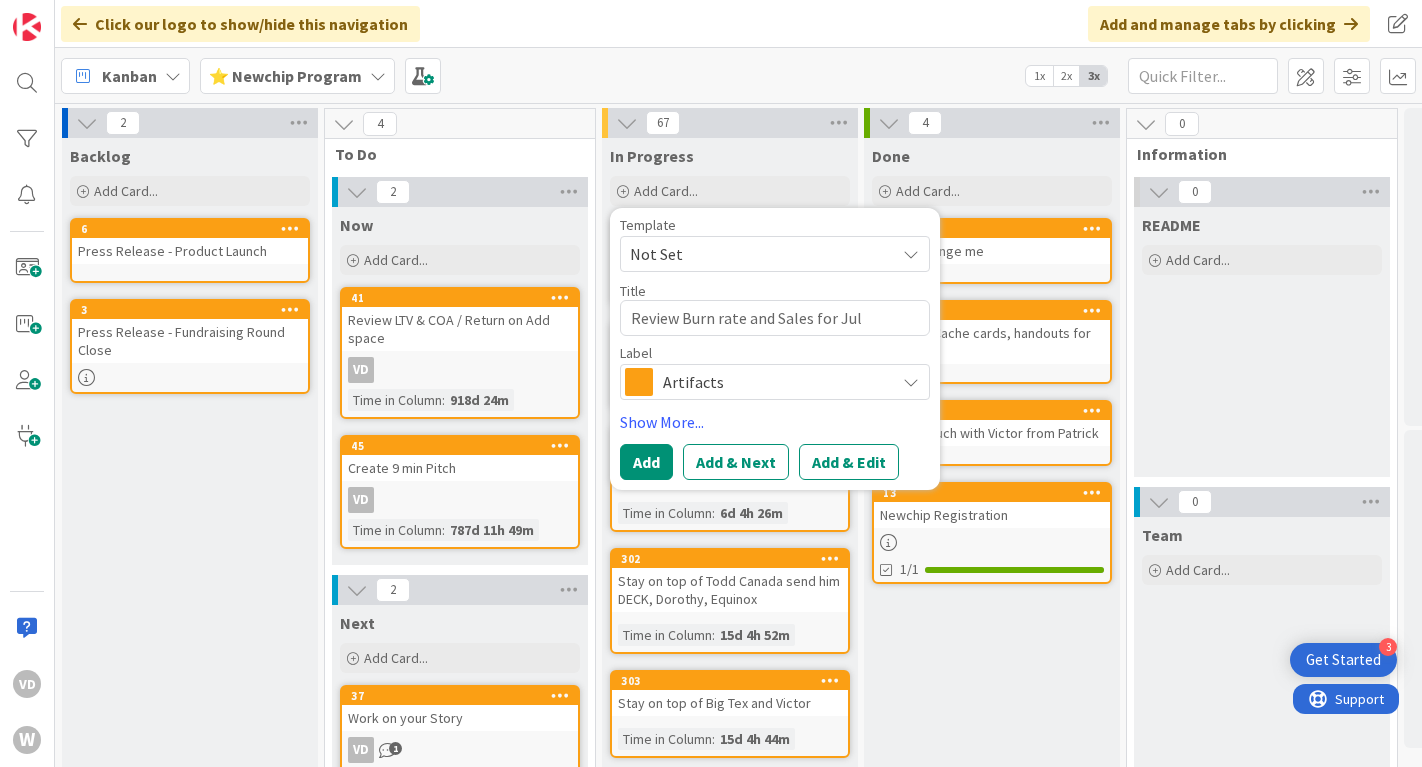 type on "x" 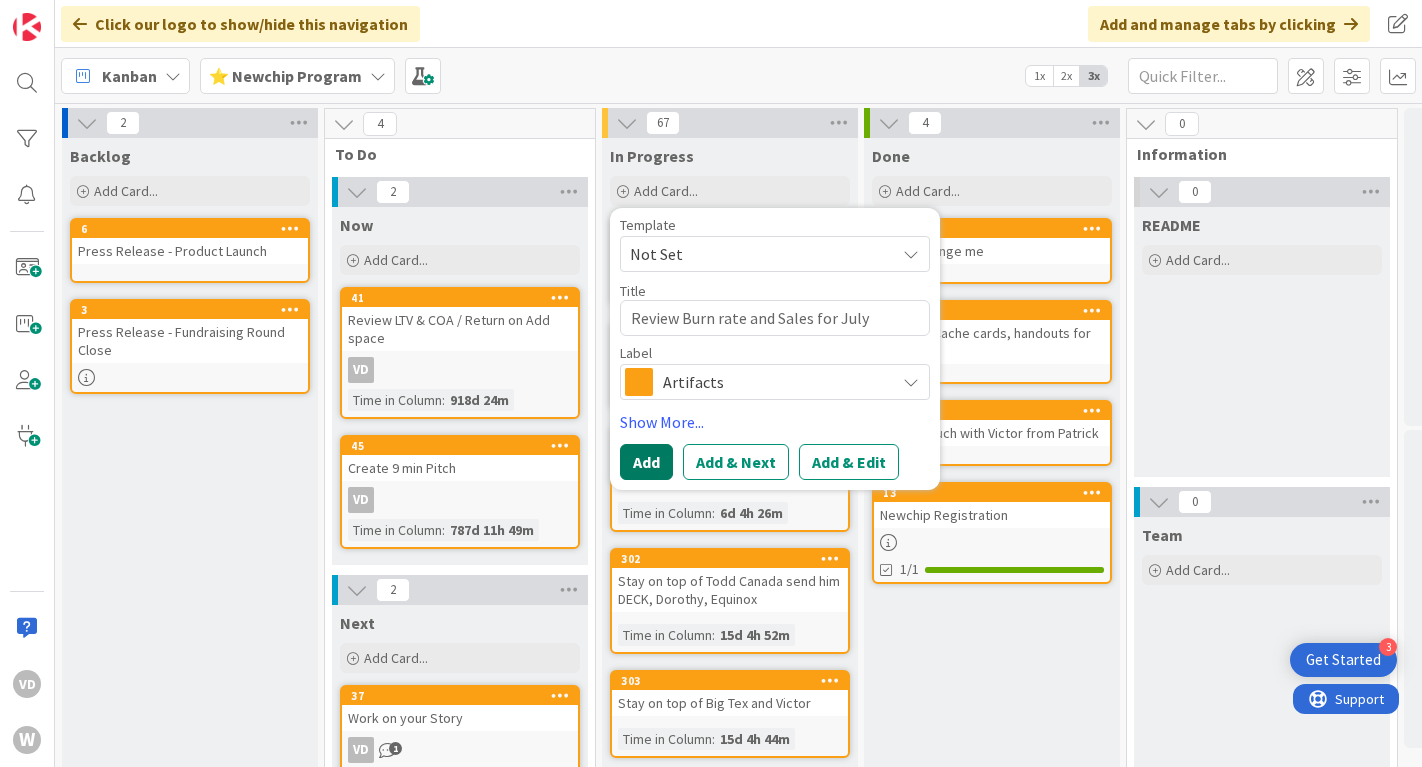 click on "Add" at bounding box center [646, 462] 